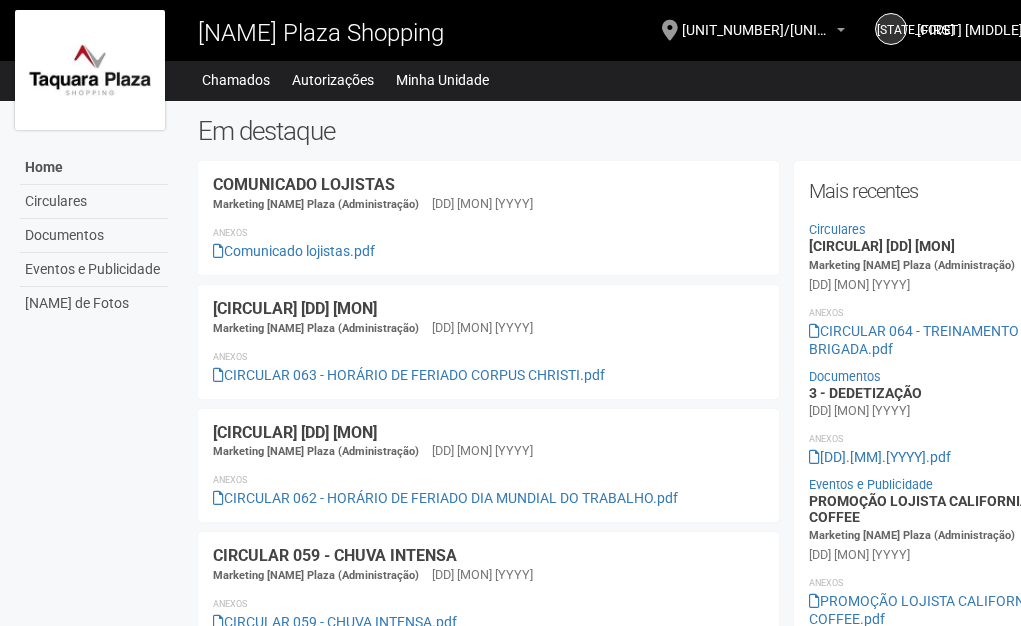 scroll, scrollTop: 0, scrollLeft: 0, axis: both 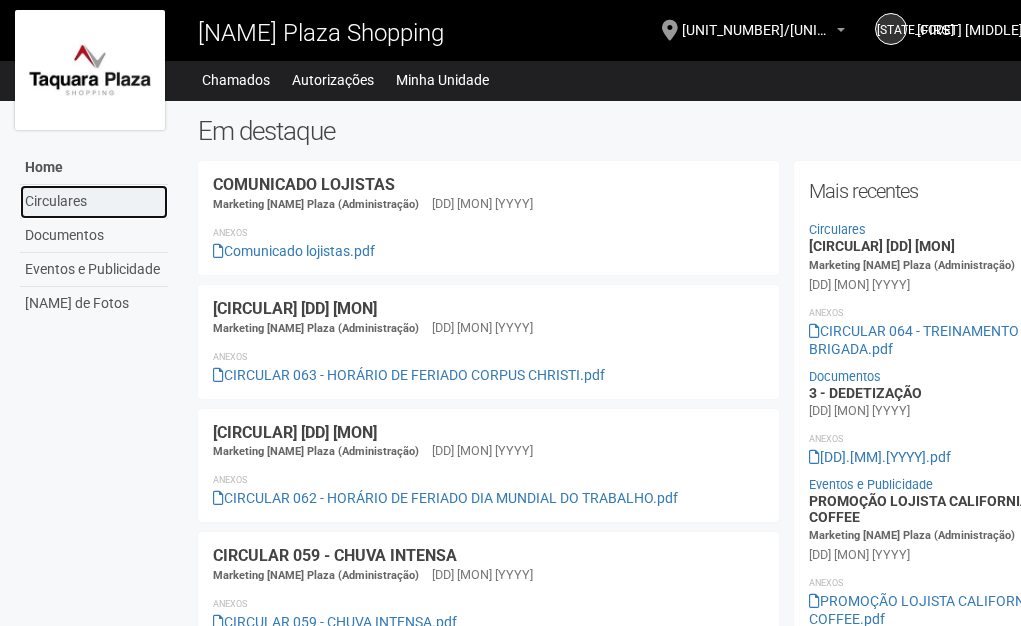 click on "Circulares" at bounding box center (94, 202) 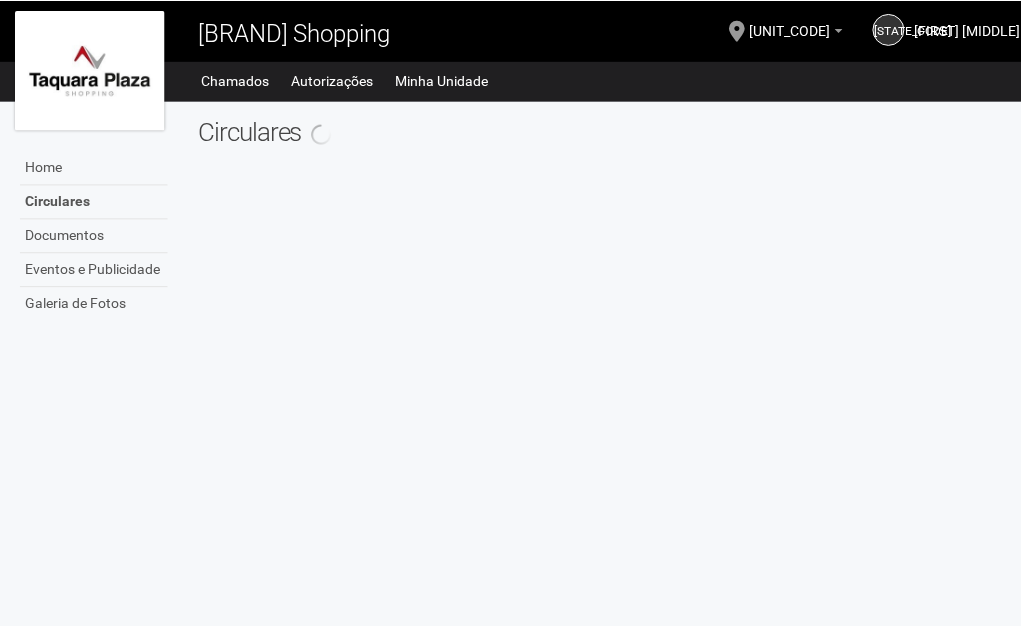 scroll, scrollTop: 0, scrollLeft: 0, axis: both 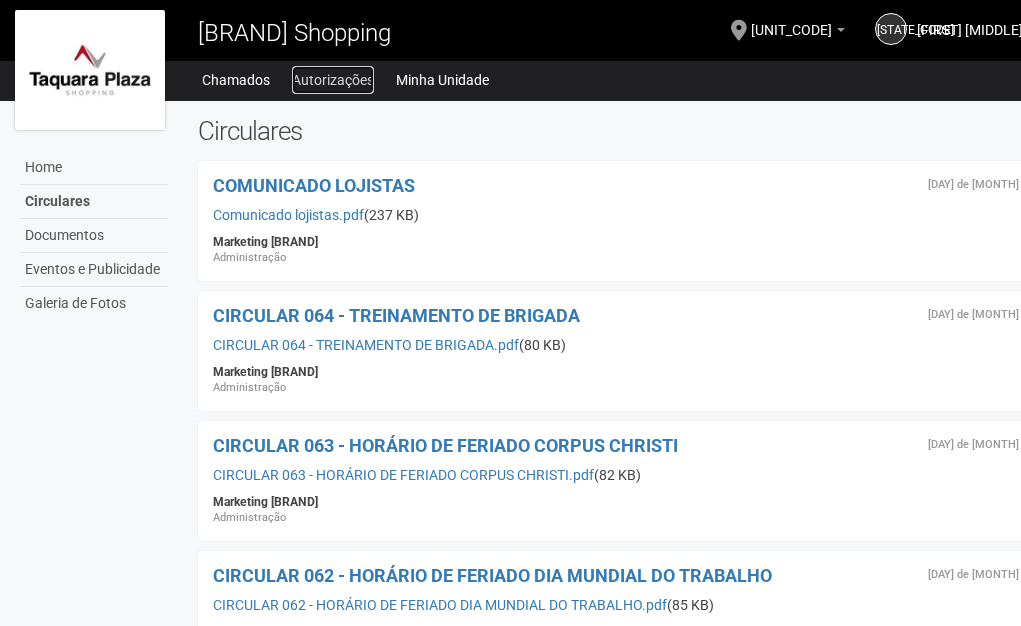 click on "Autorizações" at bounding box center (333, 80) 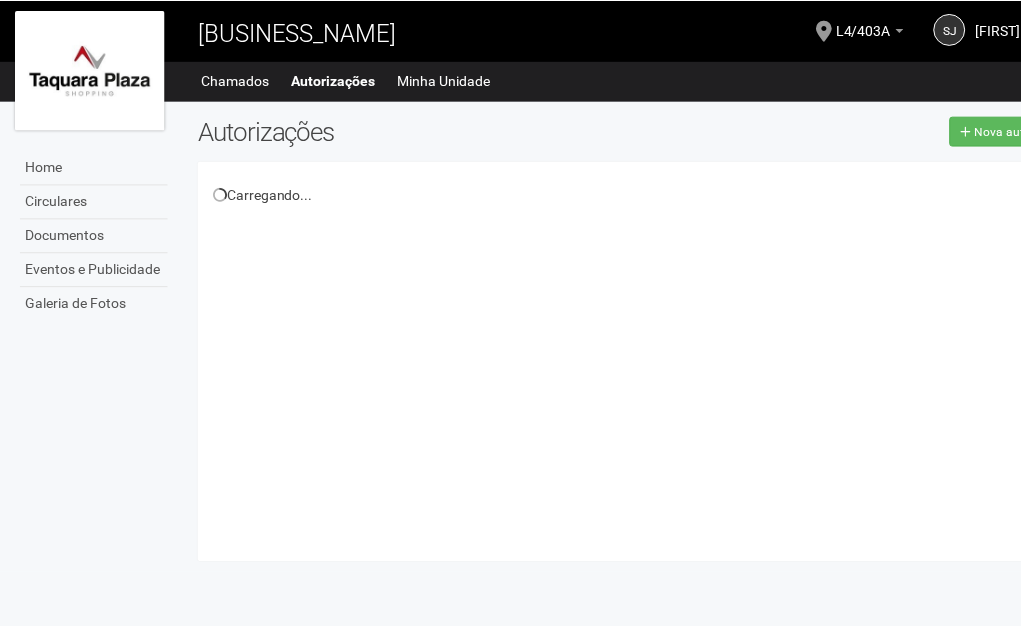 scroll, scrollTop: 0, scrollLeft: 0, axis: both 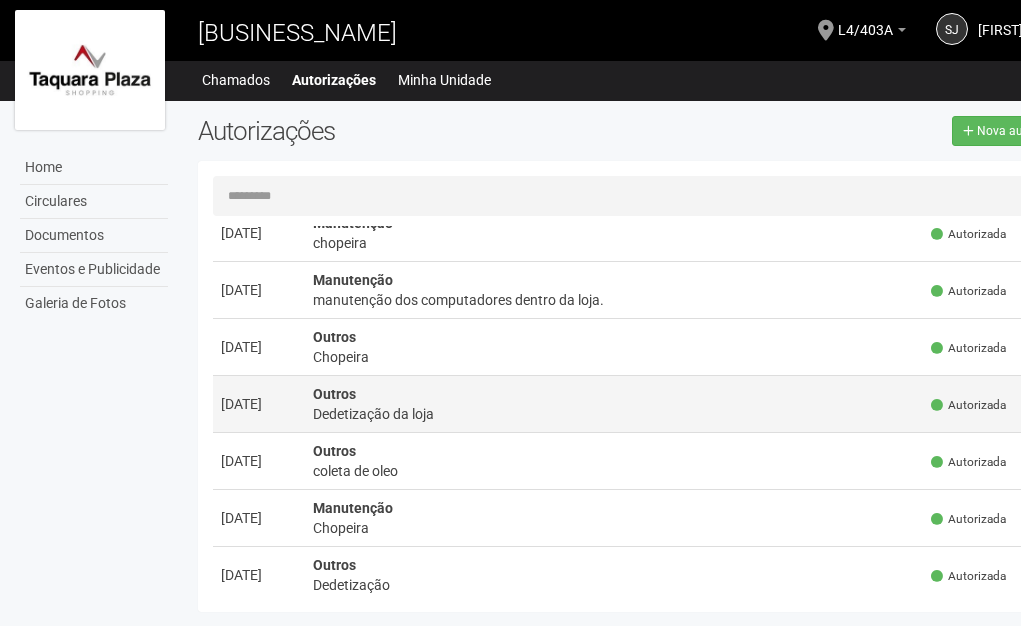 drag, startPoint x: 486, startPoint y: 471, endPoint x: 518, endPoint y: 483, distance: 34.176014 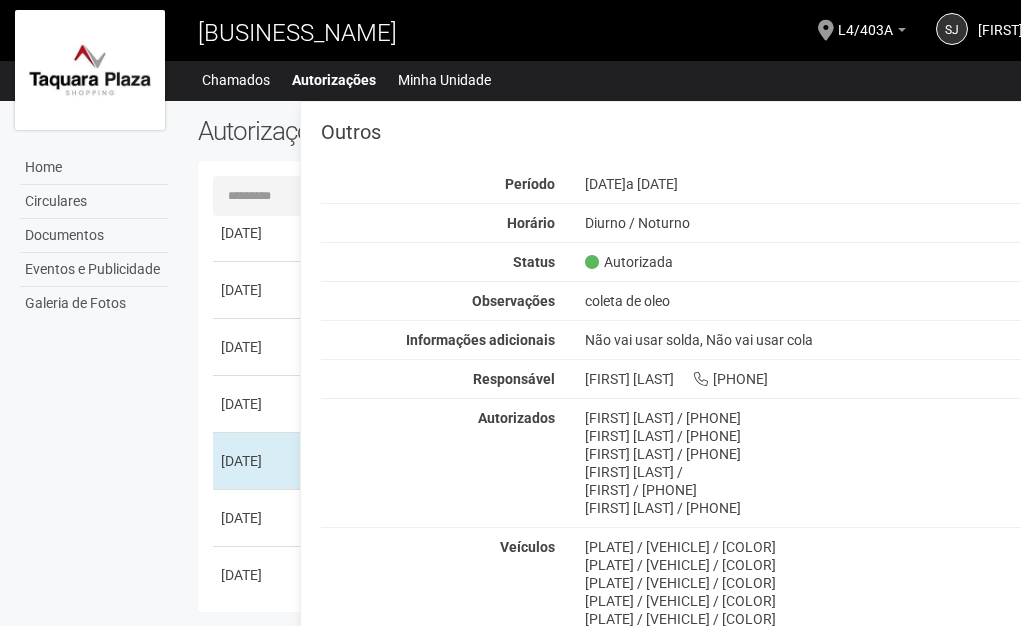 scroll, scrollTop: 0, scrollLeft: 0, axis: both 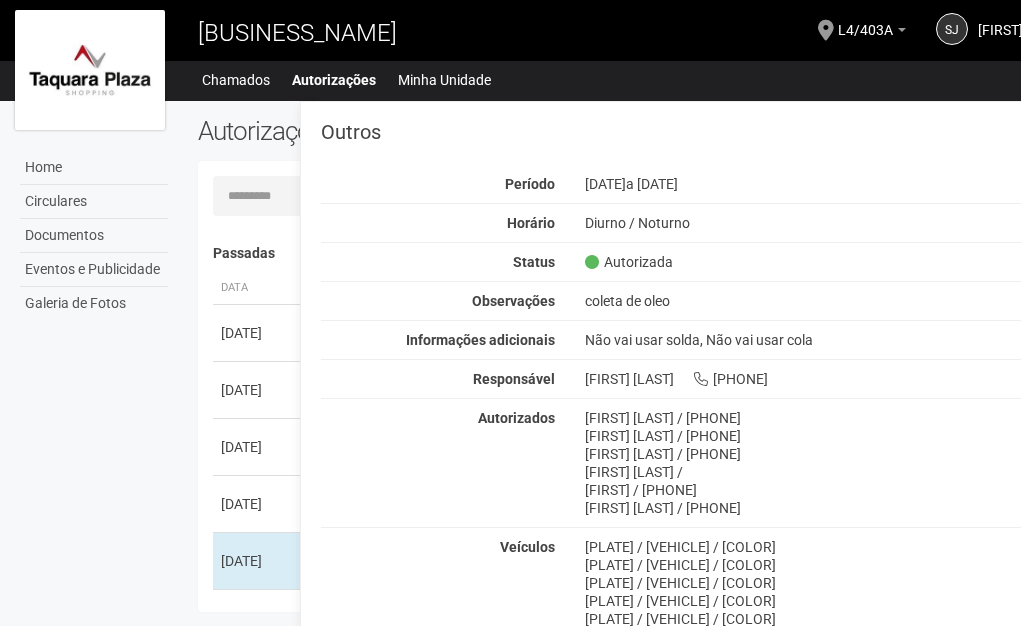 click on "Home
Circulares
Documentos
Eventos e Publicidade
Galeria de Fotos
Autorizações
Nova autorização
Carregando...
Nenhuma autorização foi solicitada
Passadas
Data
Descrição
Status" at bounding box center (550, 361) 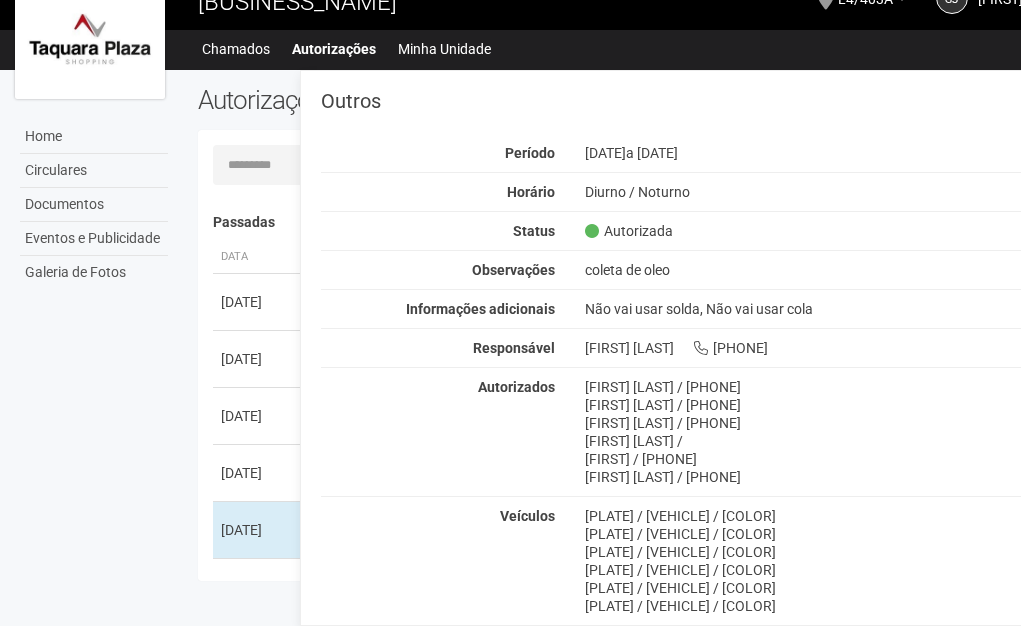 scroll, scrollTop: 0, scrollLeft: 0, axis: both 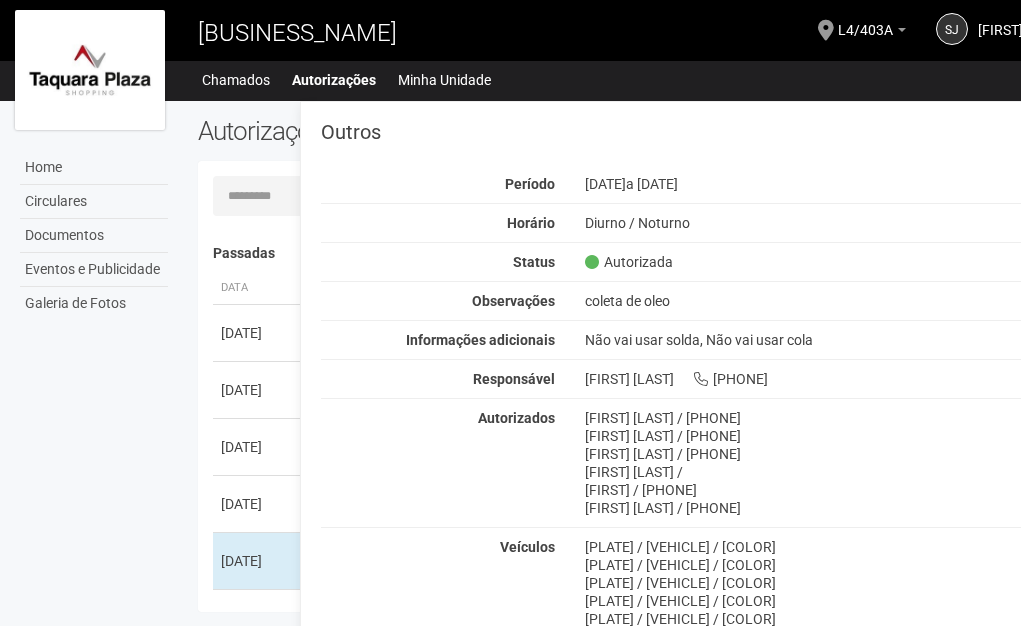 click on "Home
Circulares
Documentos
Eventos e Publicidade
Galeria de Fotos
Autorizações
Nova autorização
Carregando...
Nenhuma autorização foi solicitada
Passadas
Data
Descrição
Status" at bounding box center [550, 361] 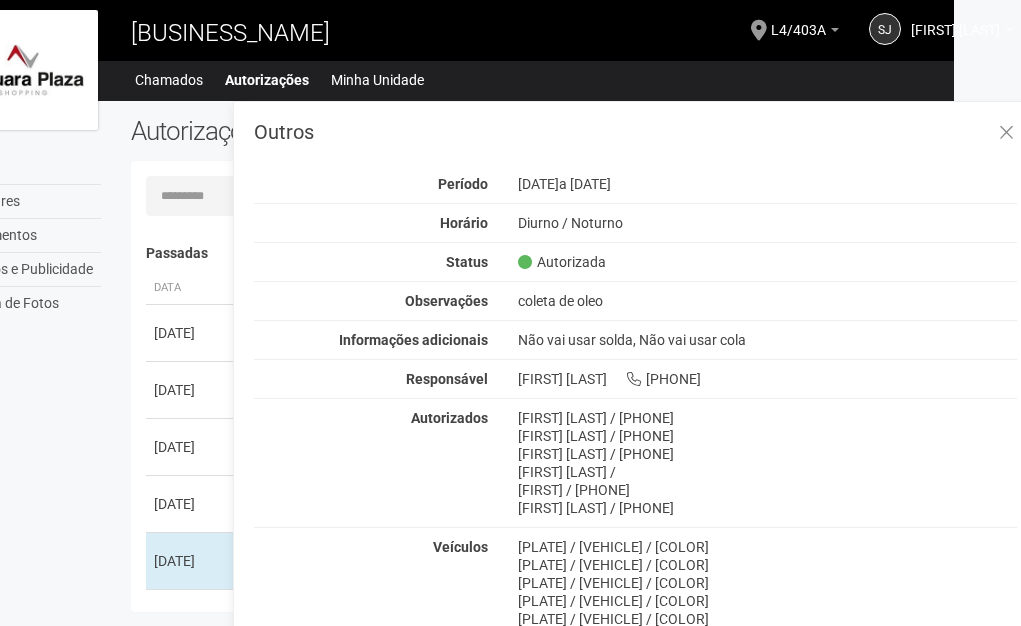scroll, scrollTop: 0, scrollLeft: 0, axis: both 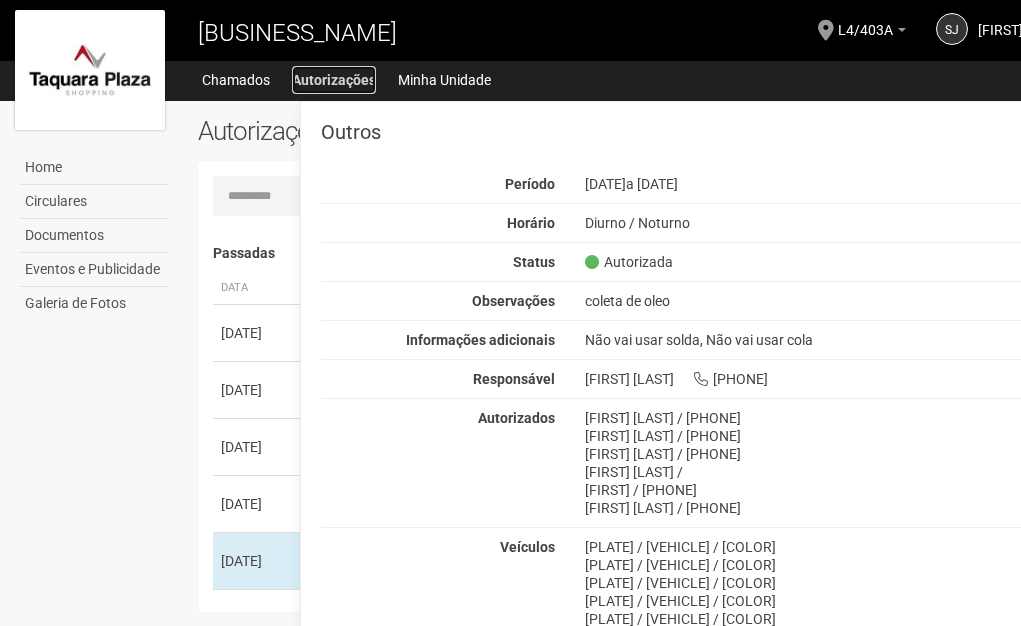 drag, startPoint x: 362, startPoint y: 79, endPoint x: 344, endPoint y: 83, distance: 18.439089 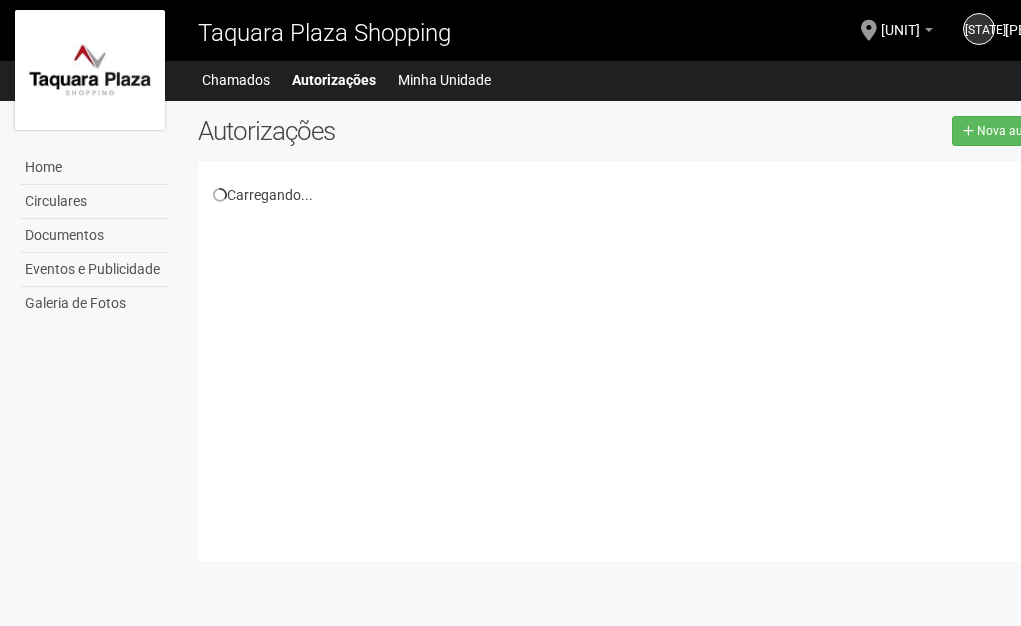 scroll, scrollTop: 0, scrollLeft: 0, axis: both 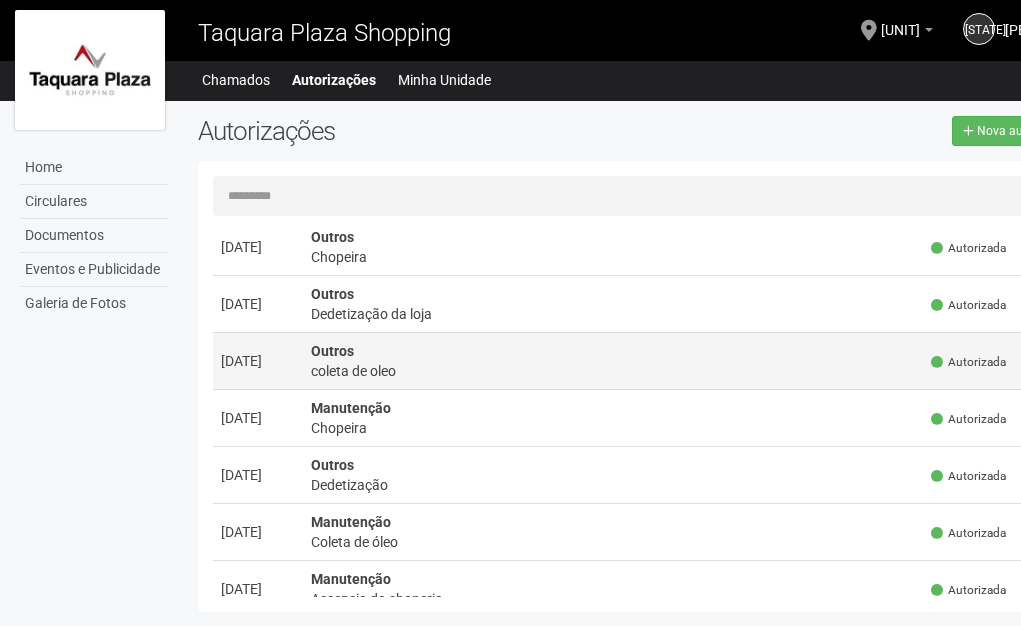 click on "Outros
coleta de oleo" at bounding box center [613, 132] 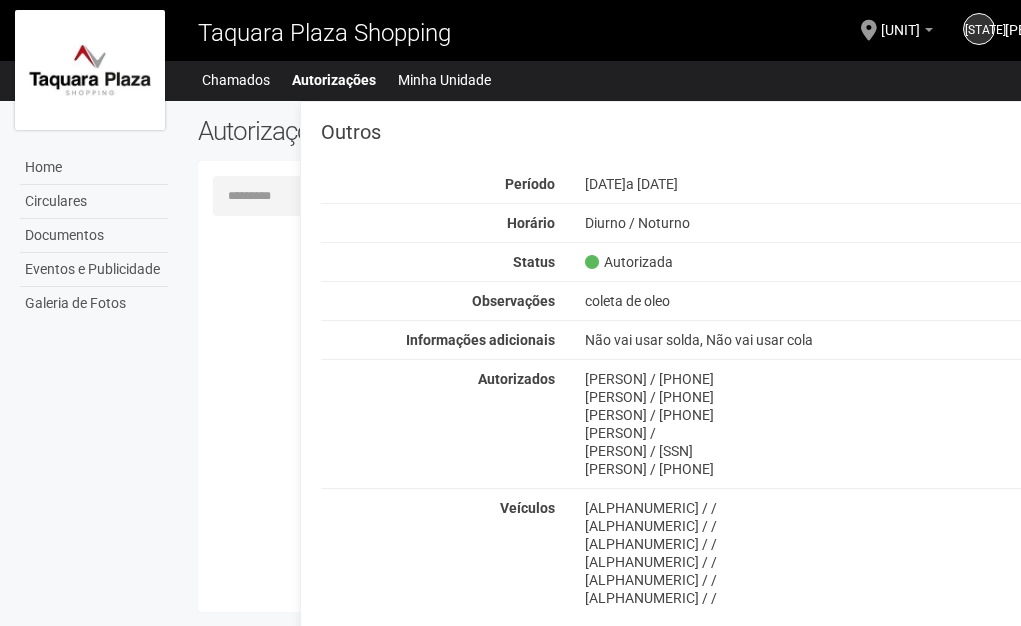 scroll, scrollTop: 0, scrollLeft: 0, axis: both 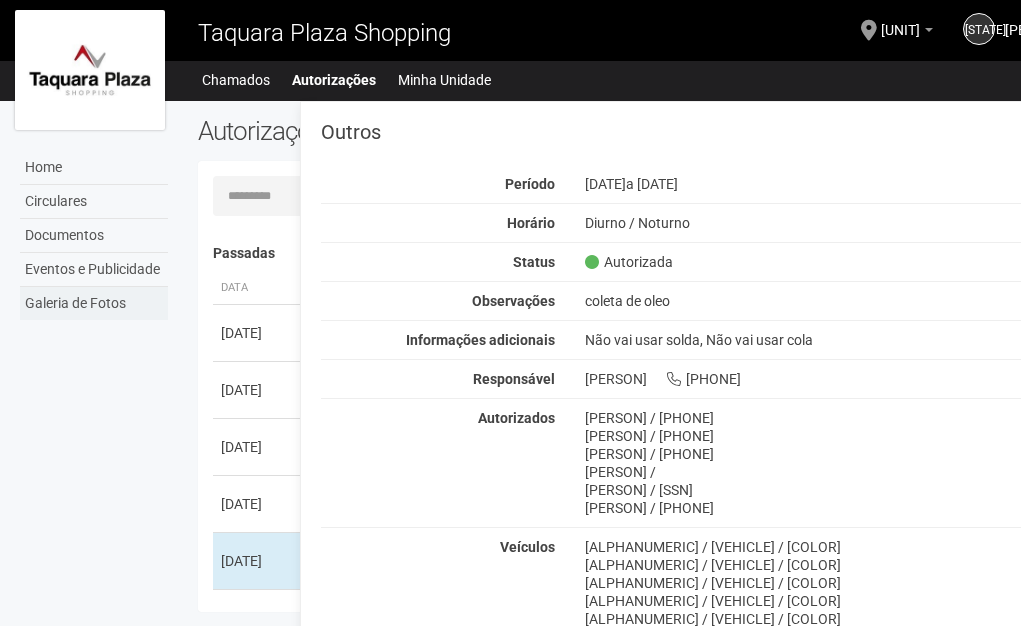click on "Home
Circulares
Documentos
Eventos e Publicidade
Galeria de Fotos
Autorizações
Nova autorização
Carregando...
Nenhuma autorização foi solicitada
Passadas
Data
Descrição
Status" at bounding box center [550, 361] 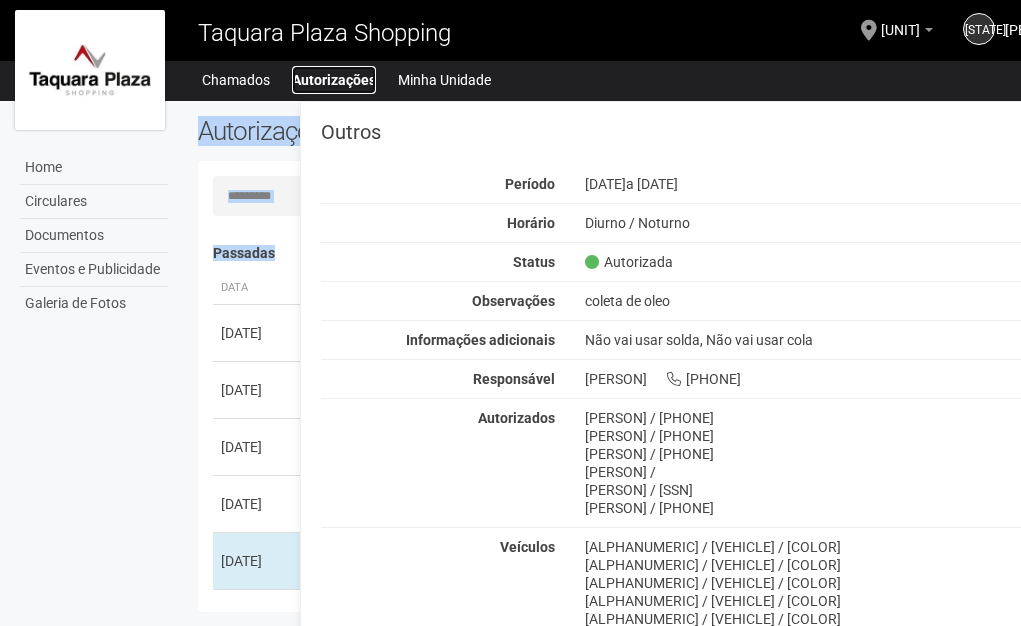 drag, startPoint x: 351, startPoint y: 76, endPoint x: 249, endPoint y: 107, distance: 106.60675 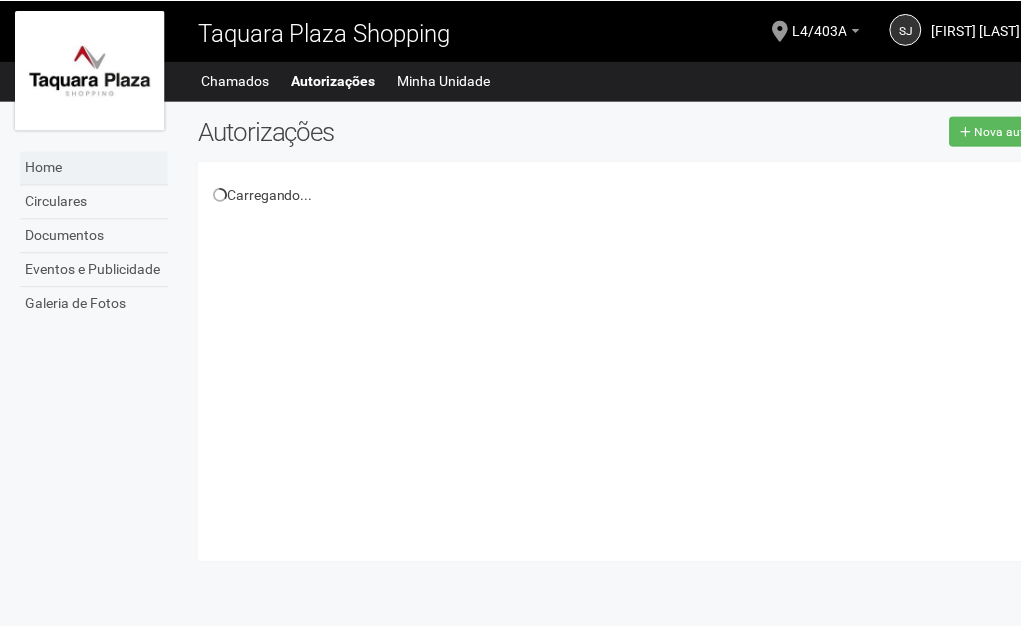 scroll, scrollTop: 0, scrollLeft: 0, axis: both 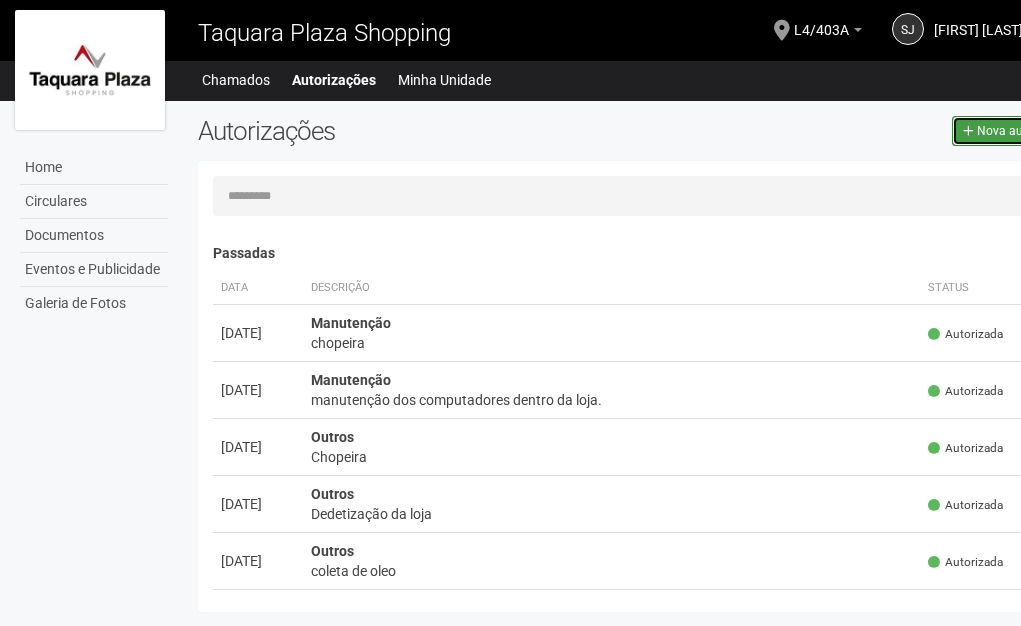 click on "Nova autorização" at bounding box center [1025, 131] 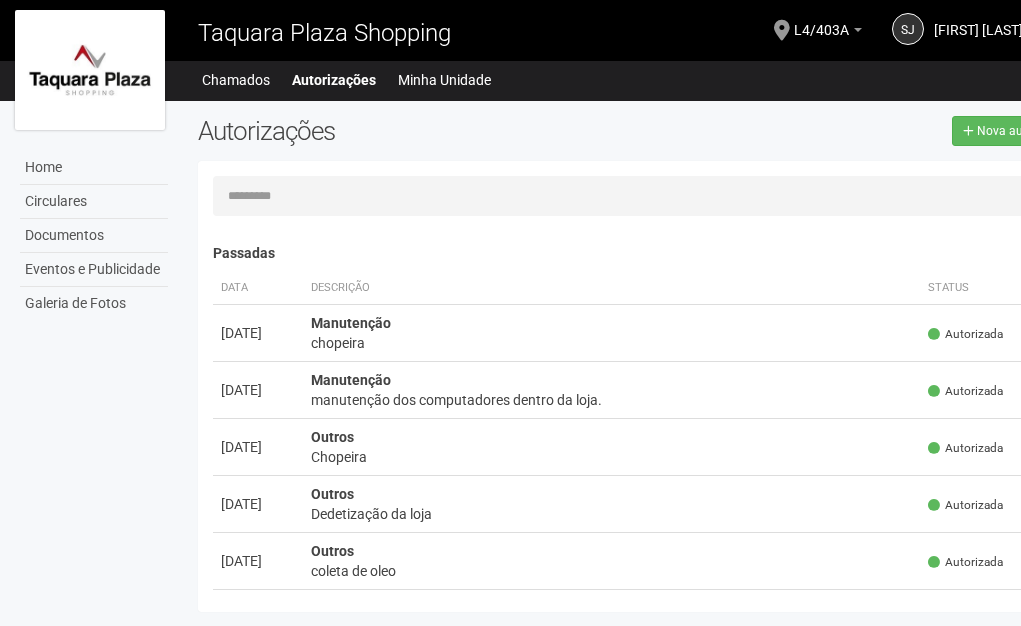 scroll, scrollTop: 46, scrollLeft: 78, axis: both 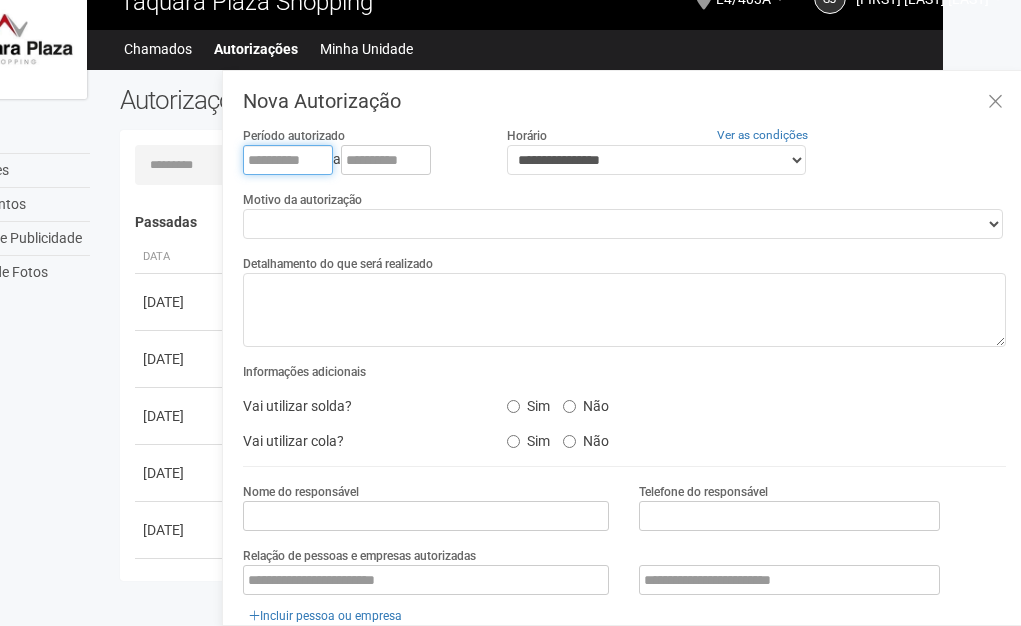 click at bounding box center [288, 160] 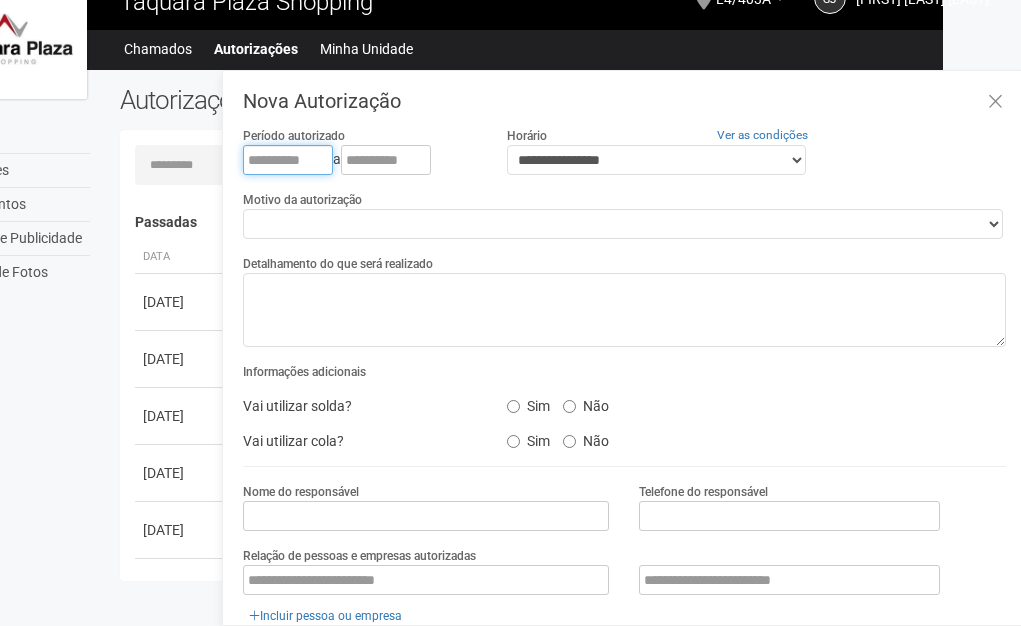 click at bounding box center (288, 160) 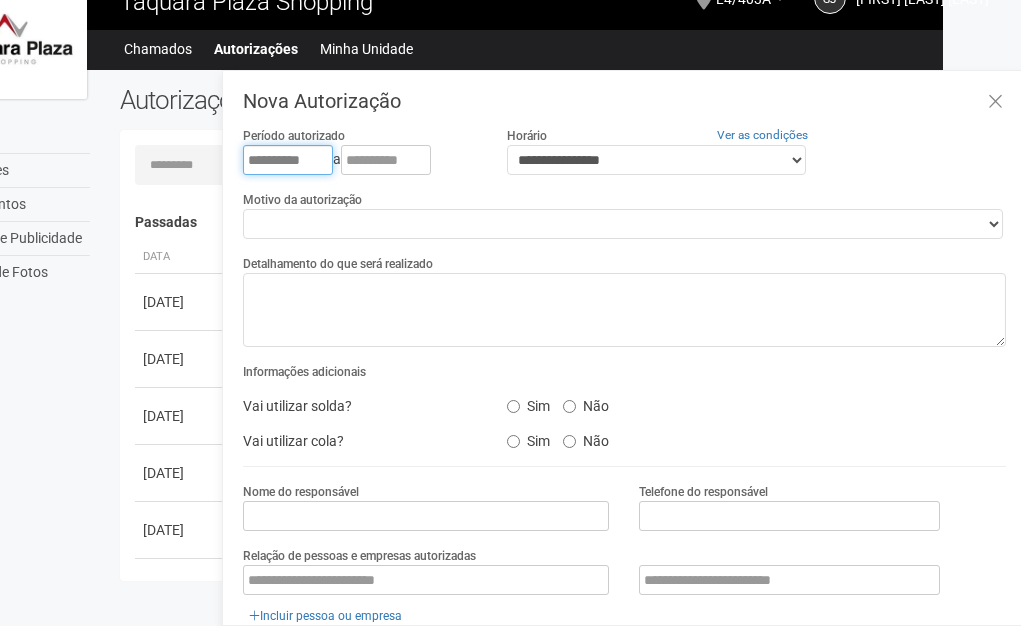 type on "**********" 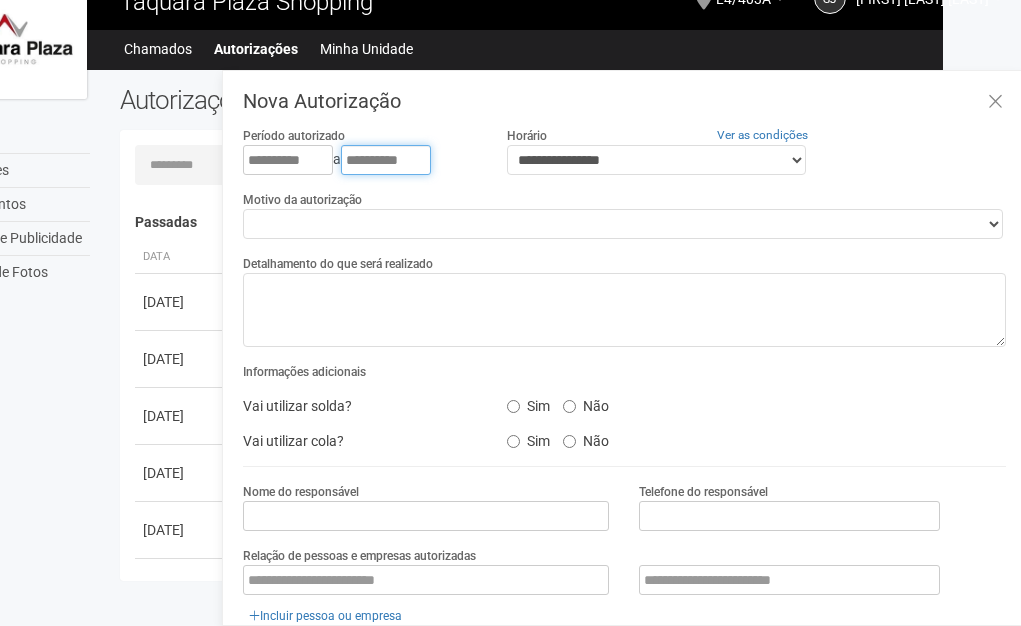 type on "**********" 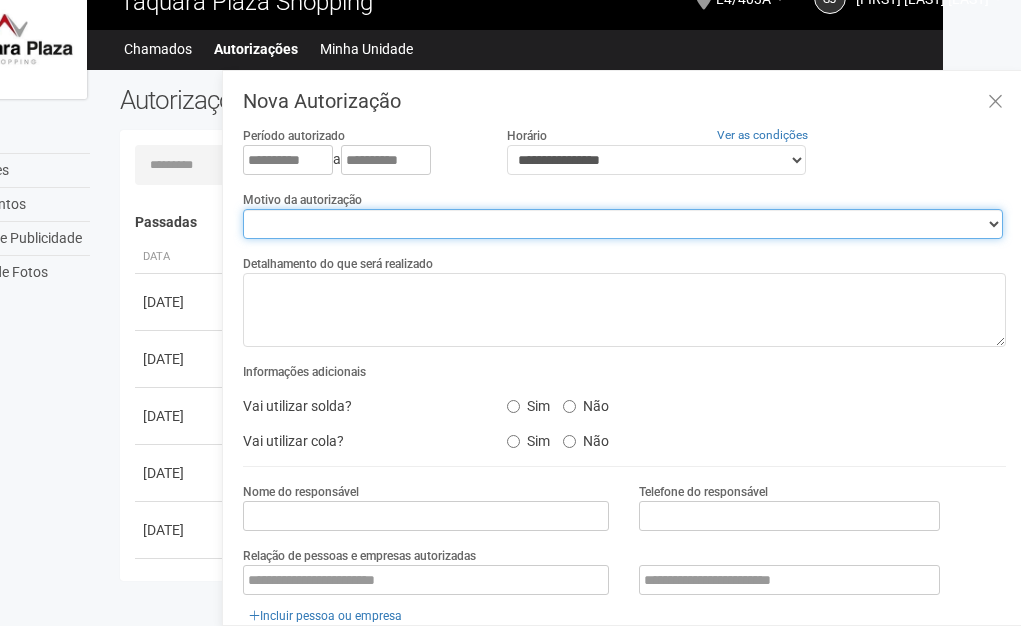 click on "**********" at bounding box center [623, 224] 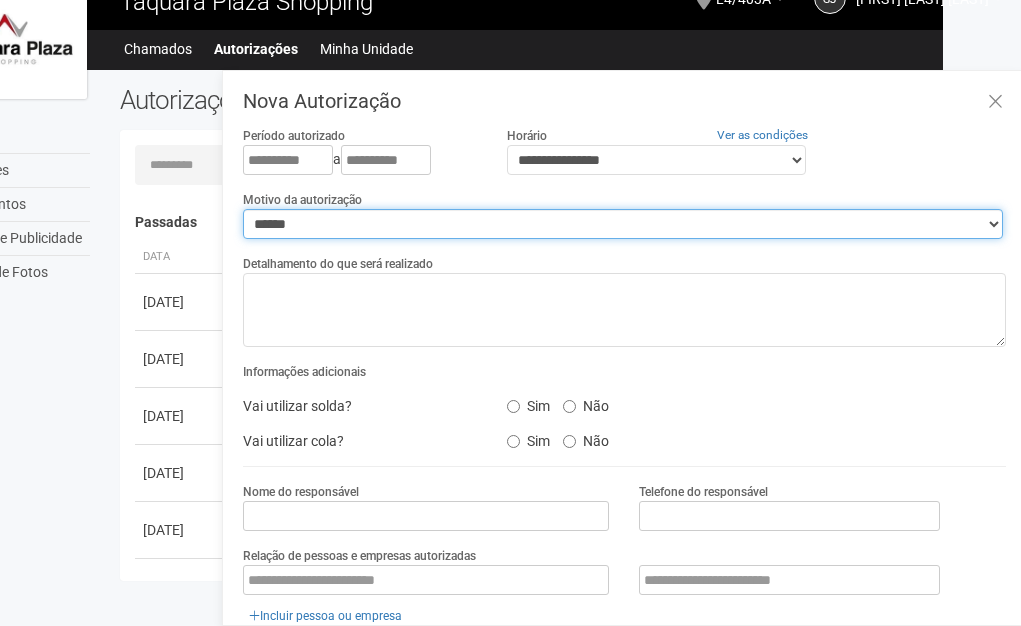 click on "**********" at bounding box center (623, 224) 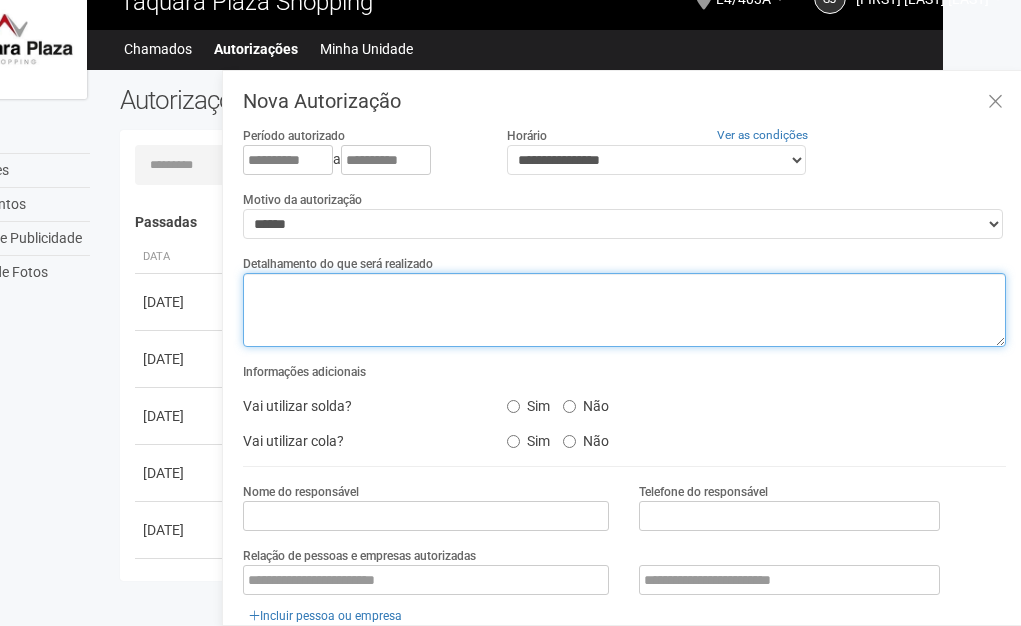 click at bounding box center (624, 310) 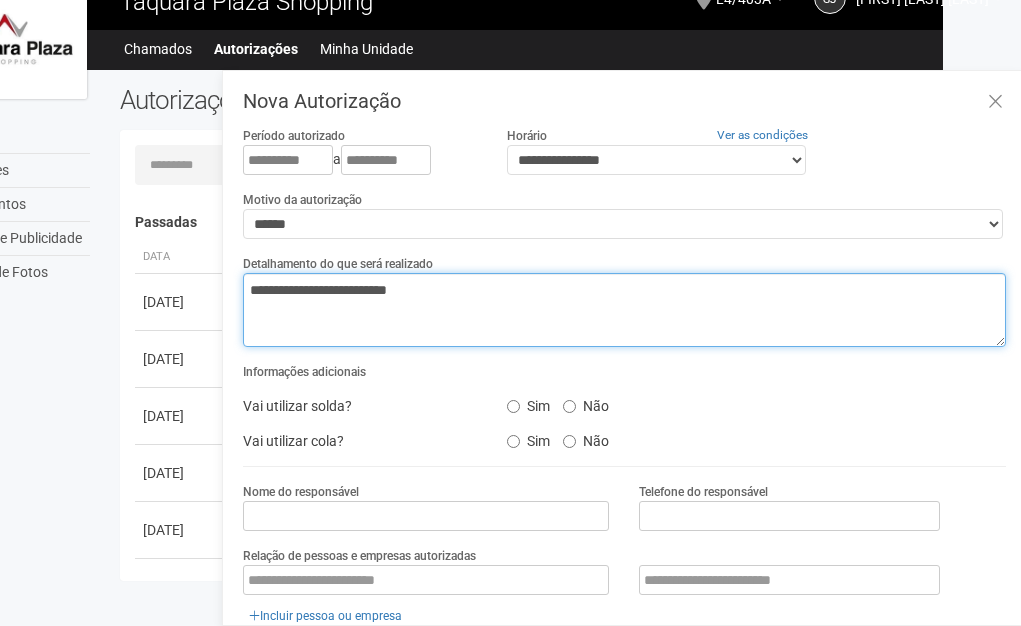 drag, startPoint x: 323, startPoint y: 269, endPoint x: 351, endPoint y: 273, distance: 28.284271 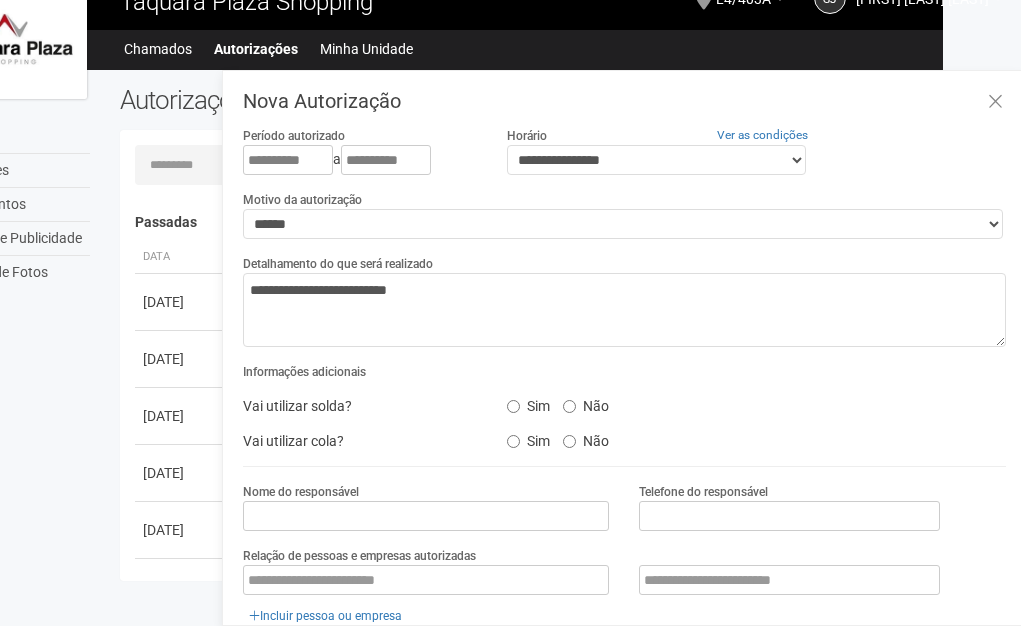 click on "Não" at bounding box center (586, 403) 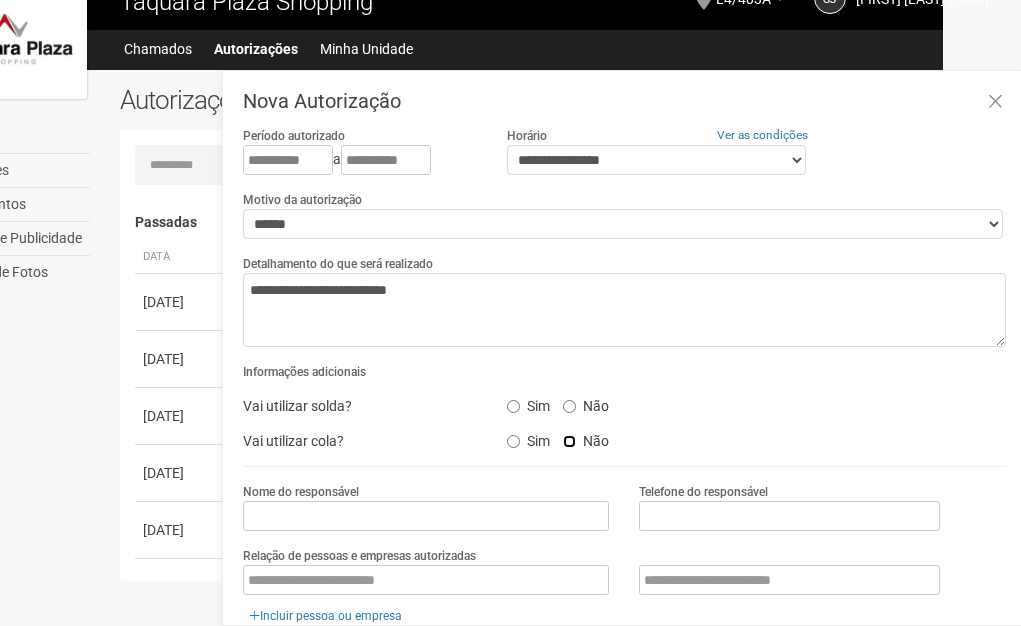 scroll, scrollTop: 46, scrollLeft: 0, axis: vertical 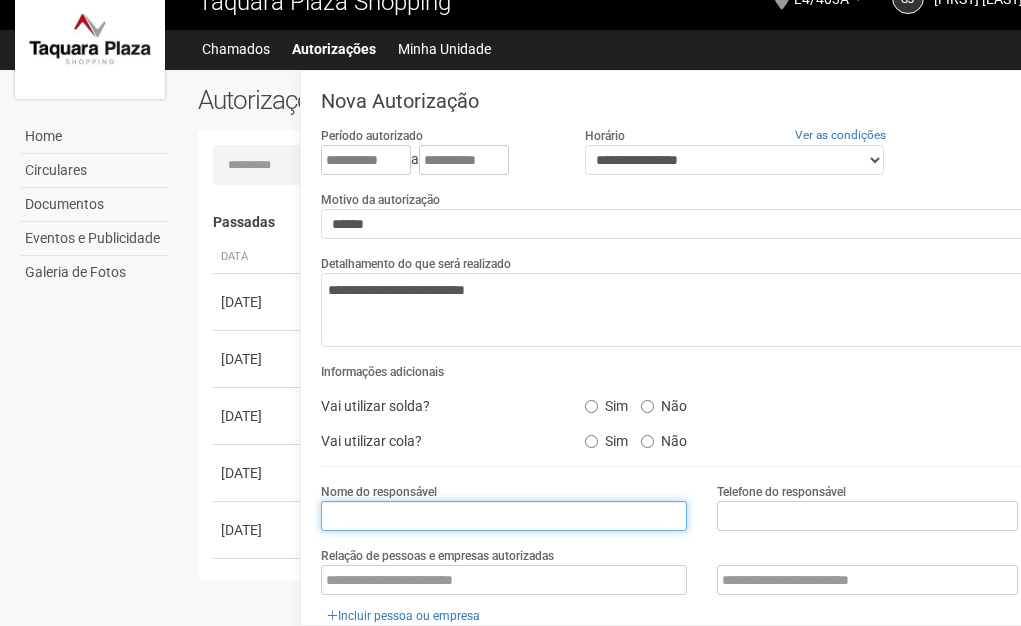 click at bounding box center (504, 516) 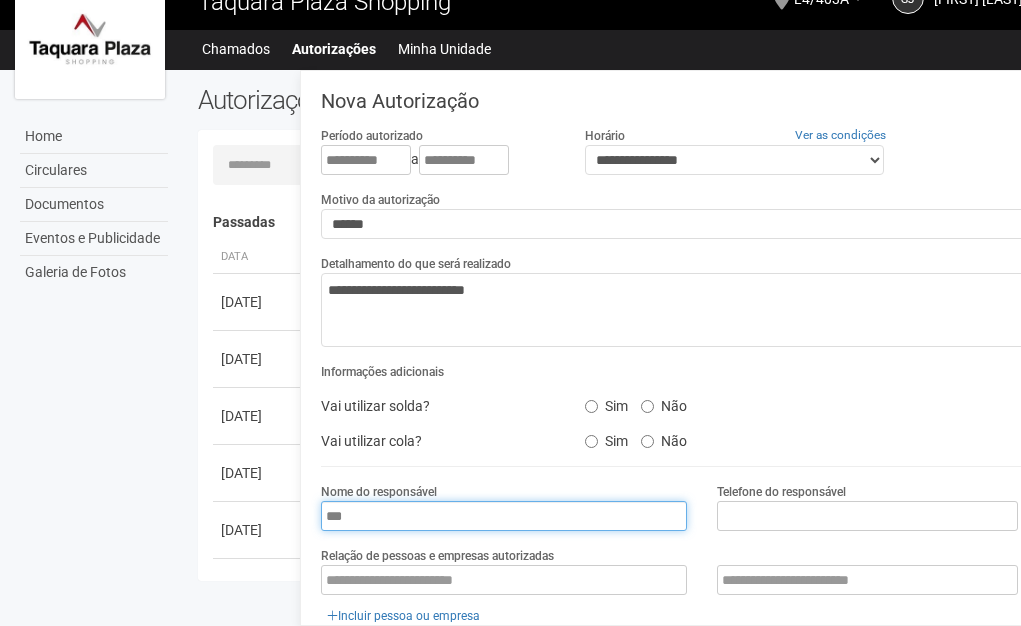 type on "**********" 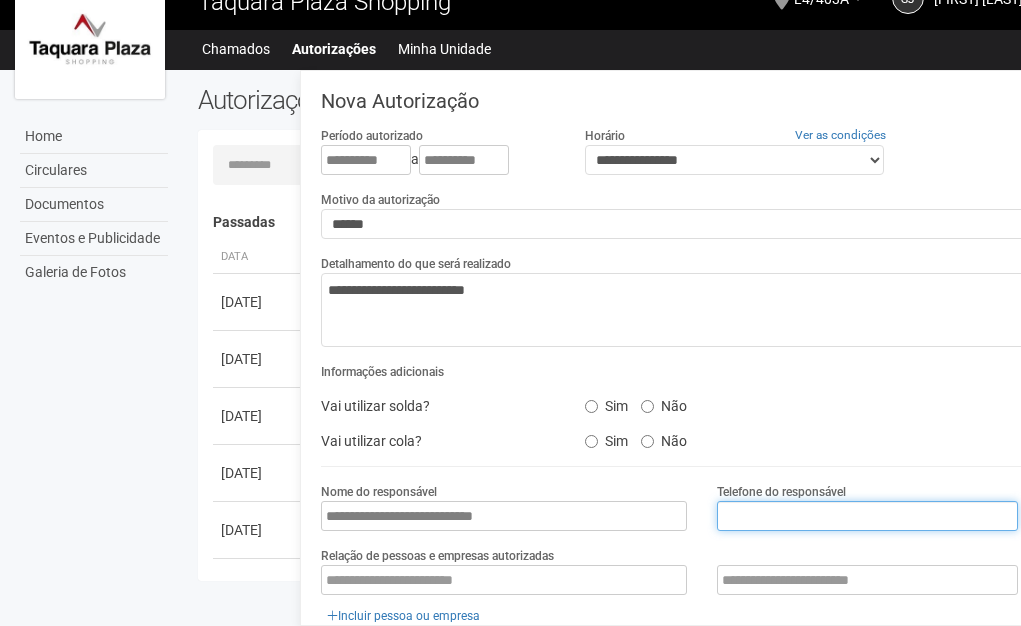 click at bounding box center (867, 516) 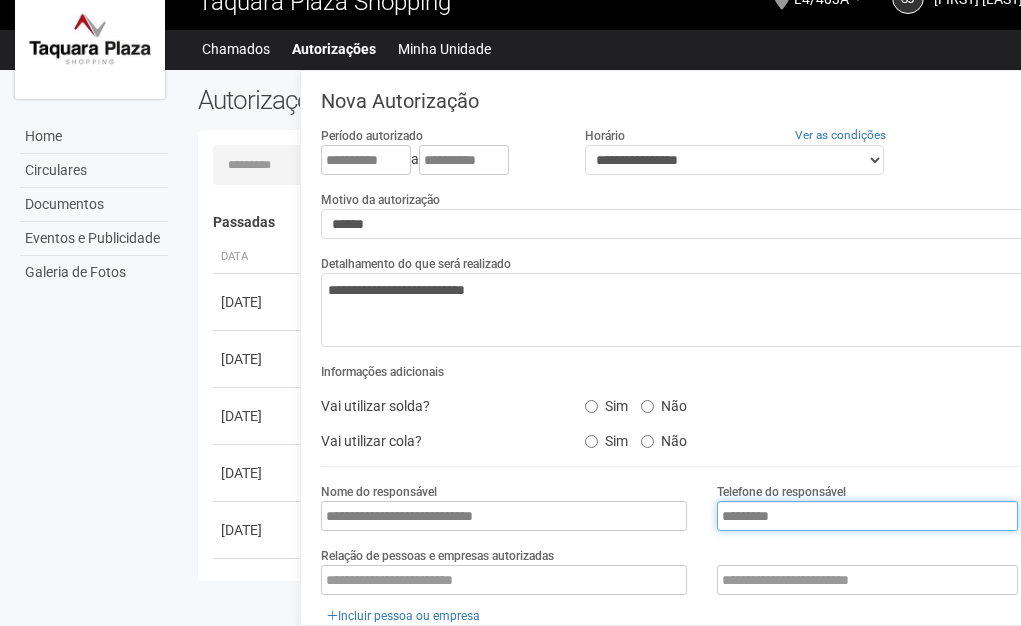 scroll, scrollTop: 100, scrollLeft: 0, axis: vertical 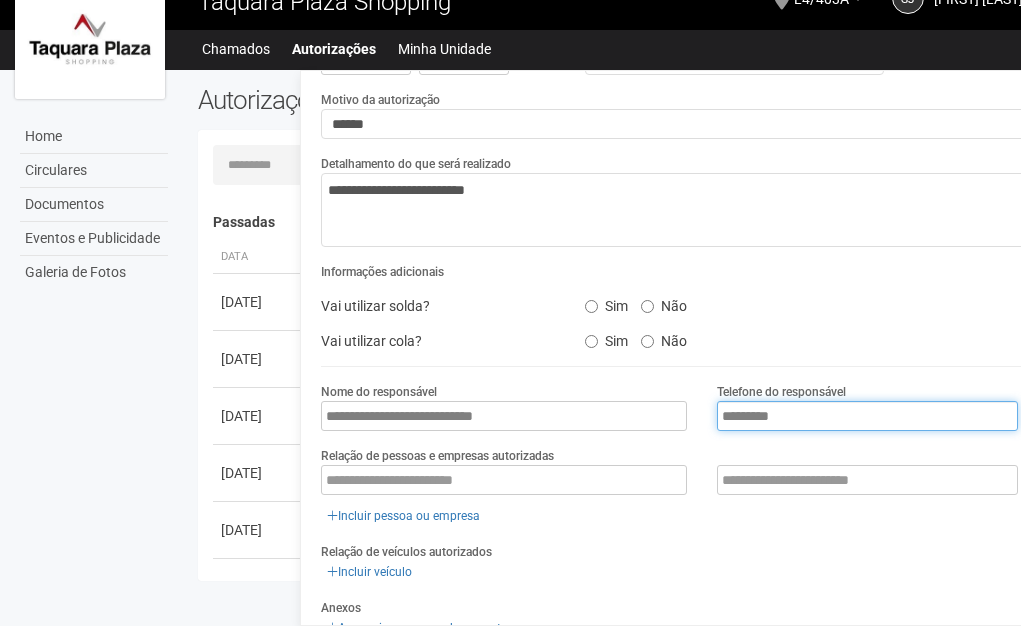 type on "*********" 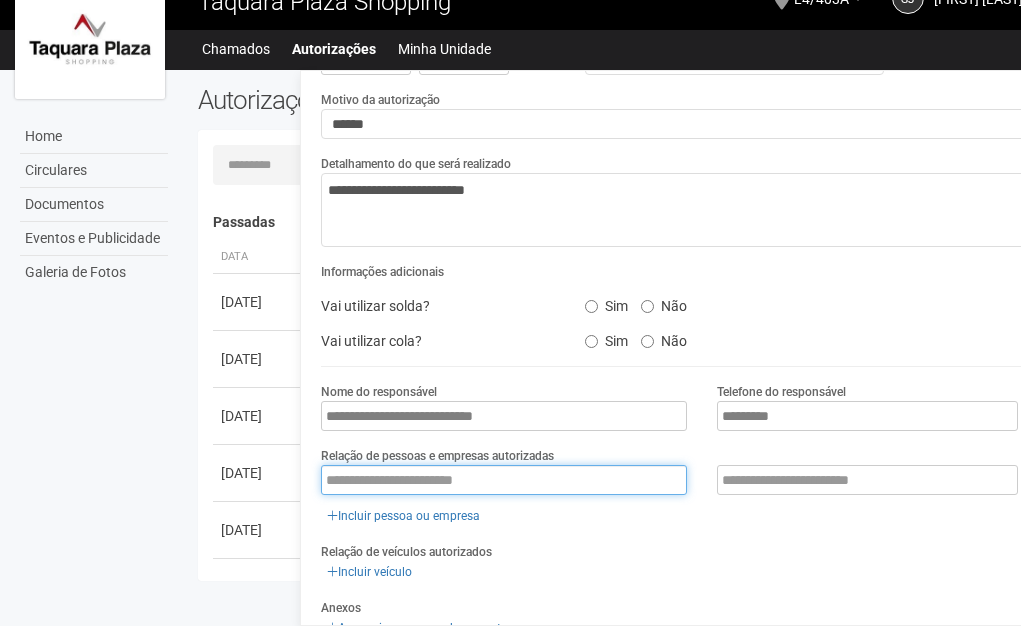 click at bounding box center (504, 480) 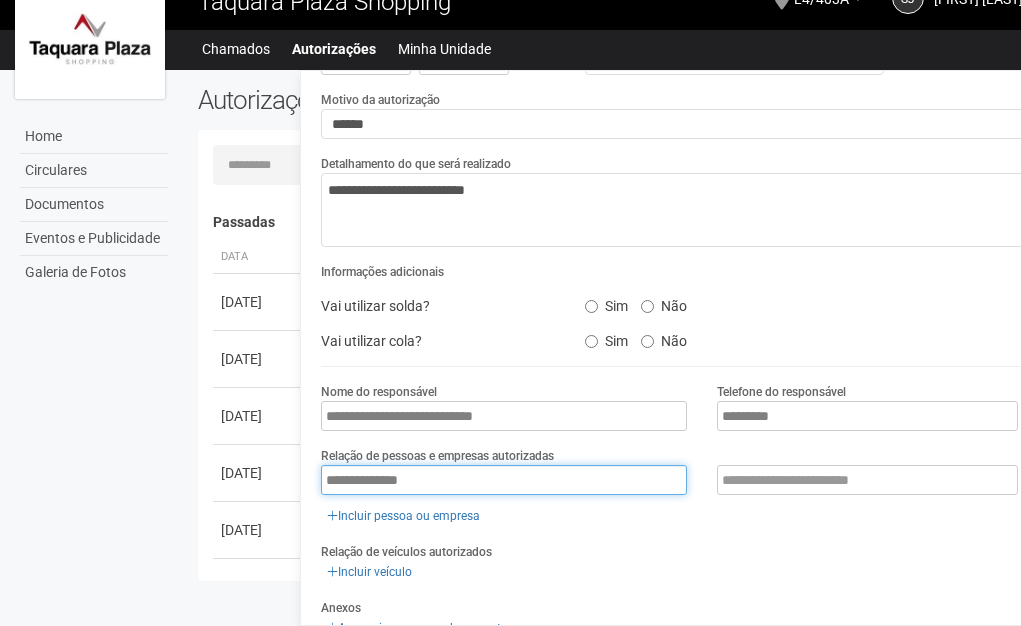 type on "**********" 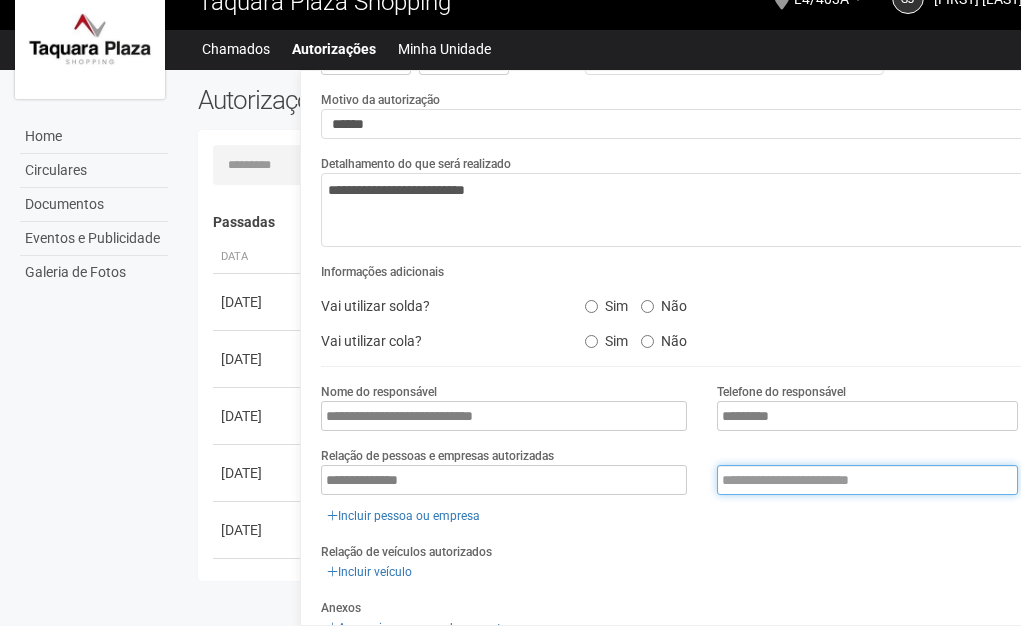 click at bounding box center (867, 480) 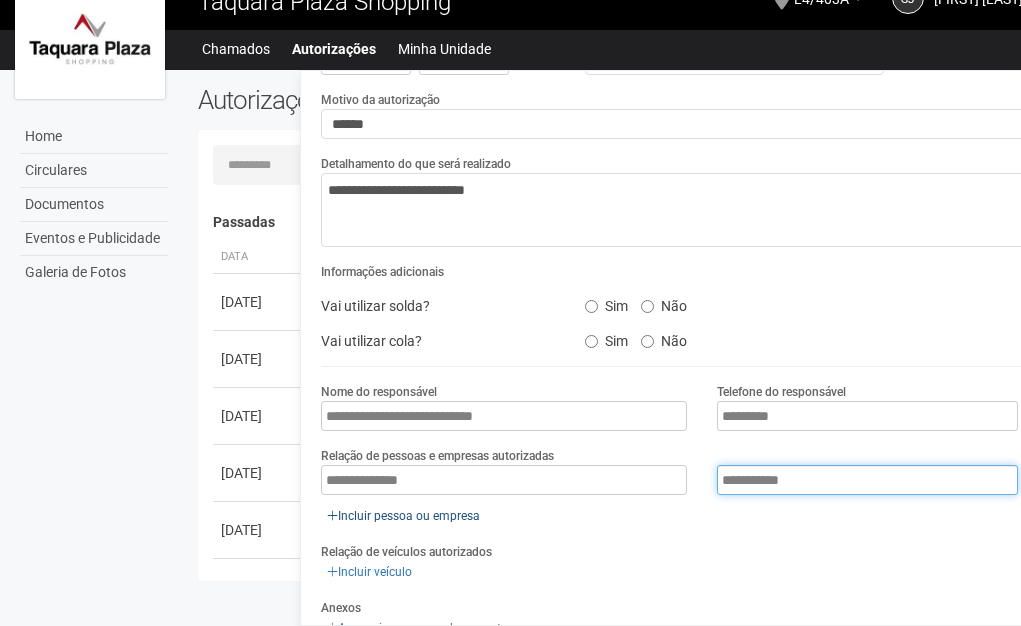 type on "**********" 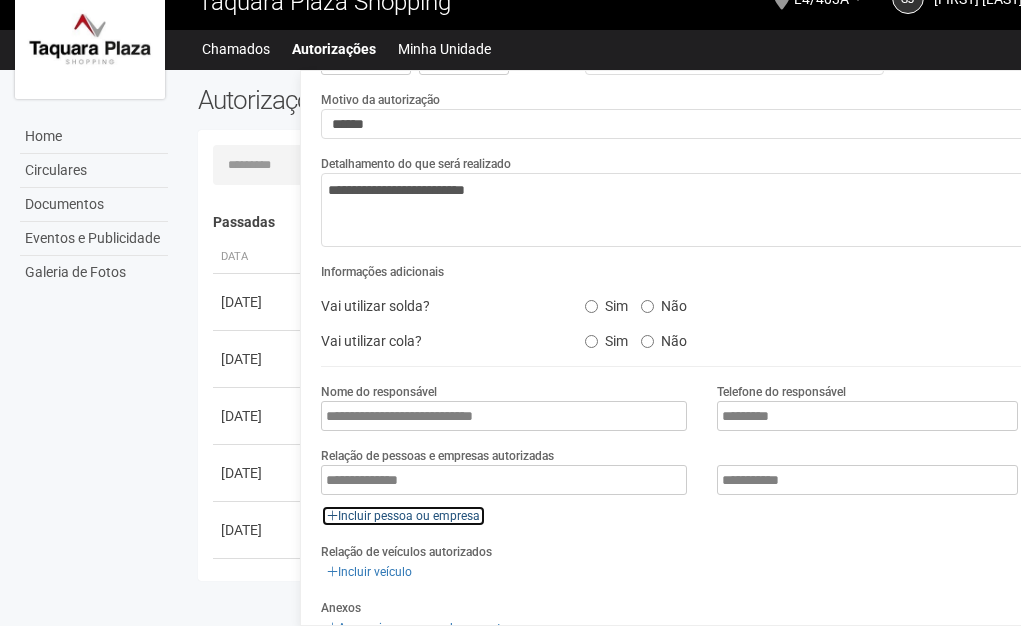click on "Incluir pessoa ou empresa" at bounding box center (403, 516) 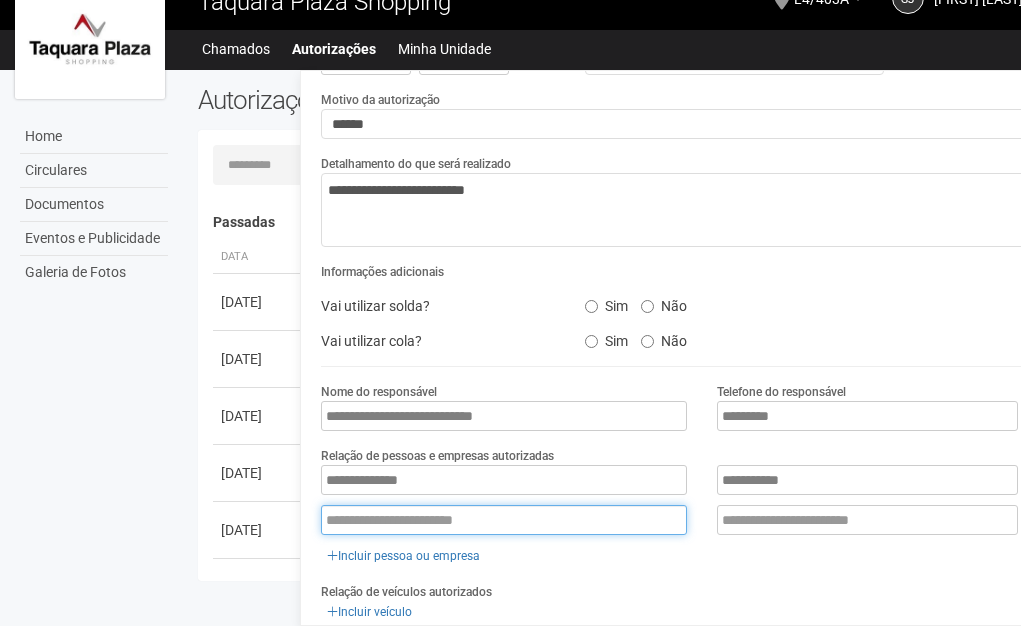 click at bounding box center (504, 520) 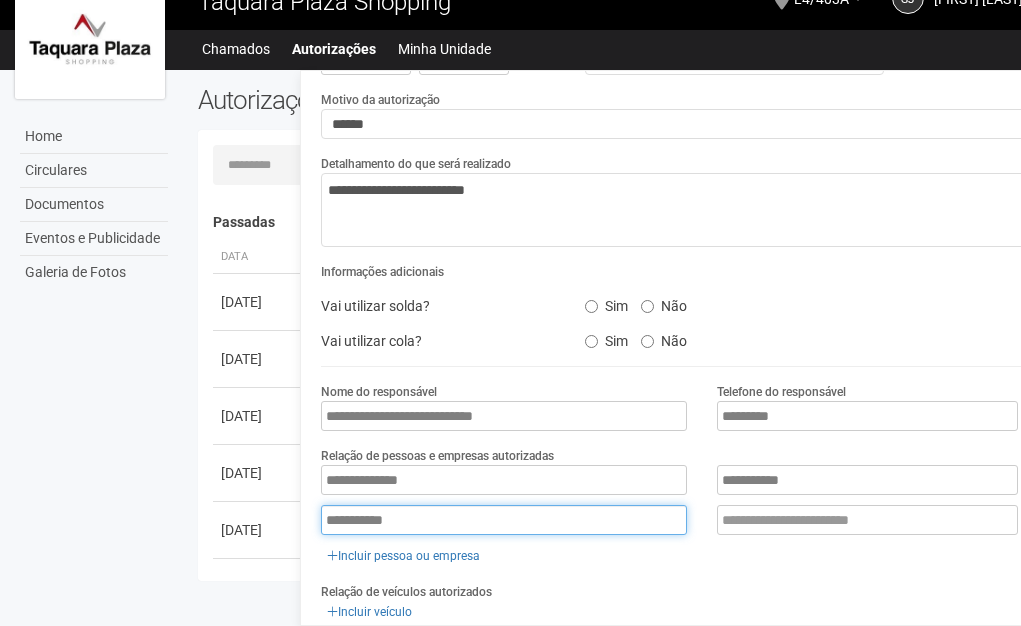 type on "**********" 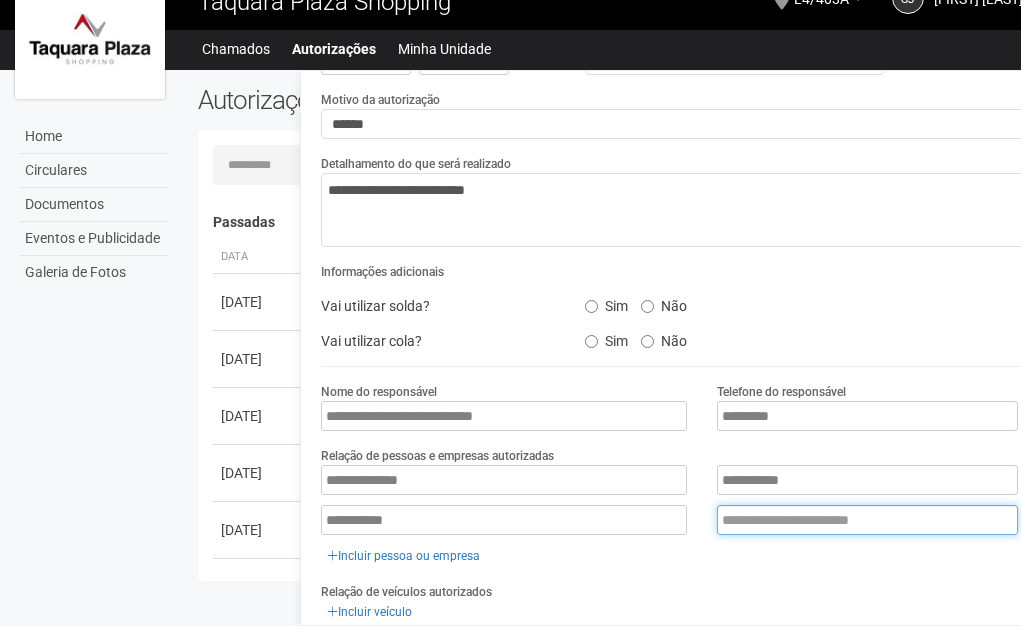 click at bounding box center [867, 520] 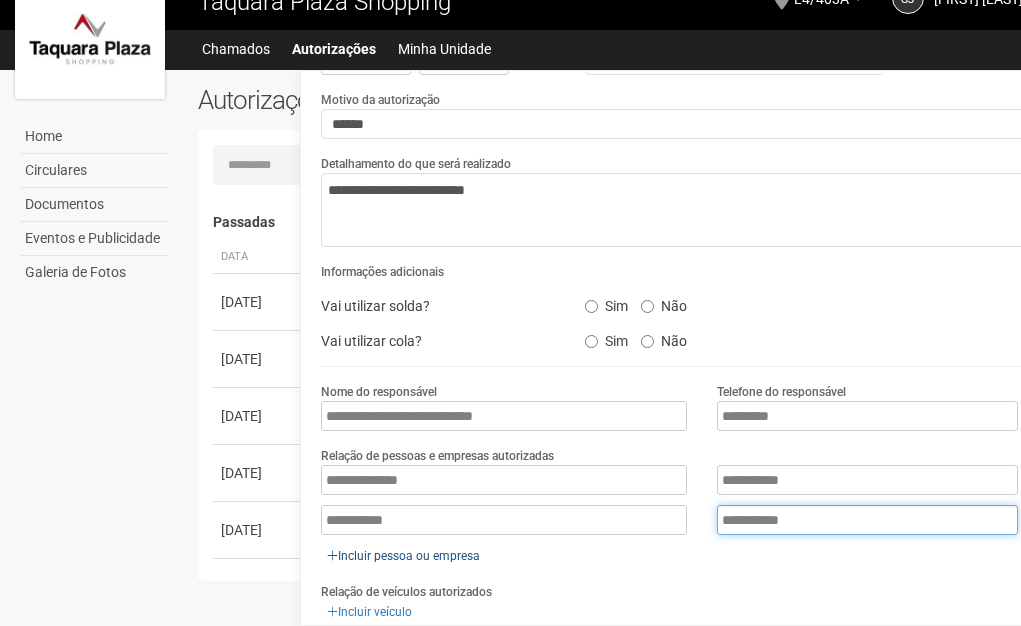 type on "**********" 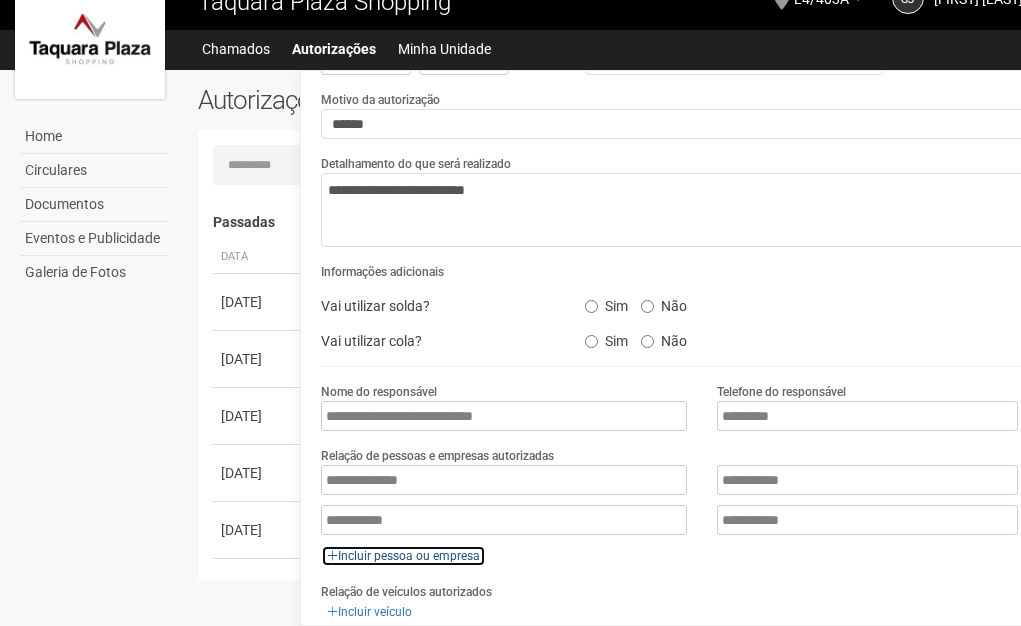 click on "Incluir pessoa ou empresa" at bounding box center (403, 556) 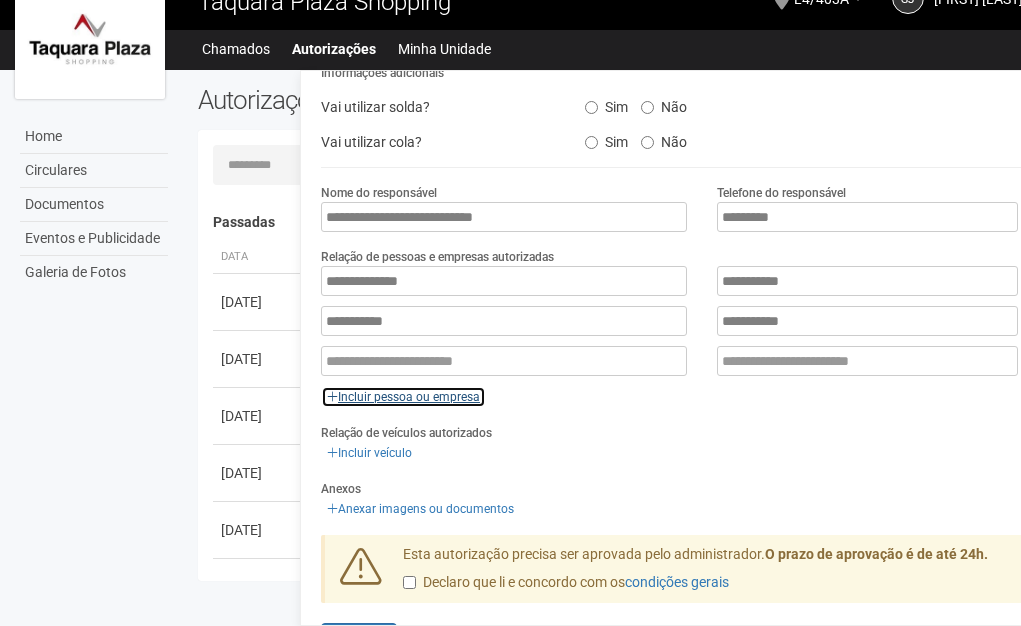 scroll, scrollTop: 300, scrollLeft: 0, axis: vertical 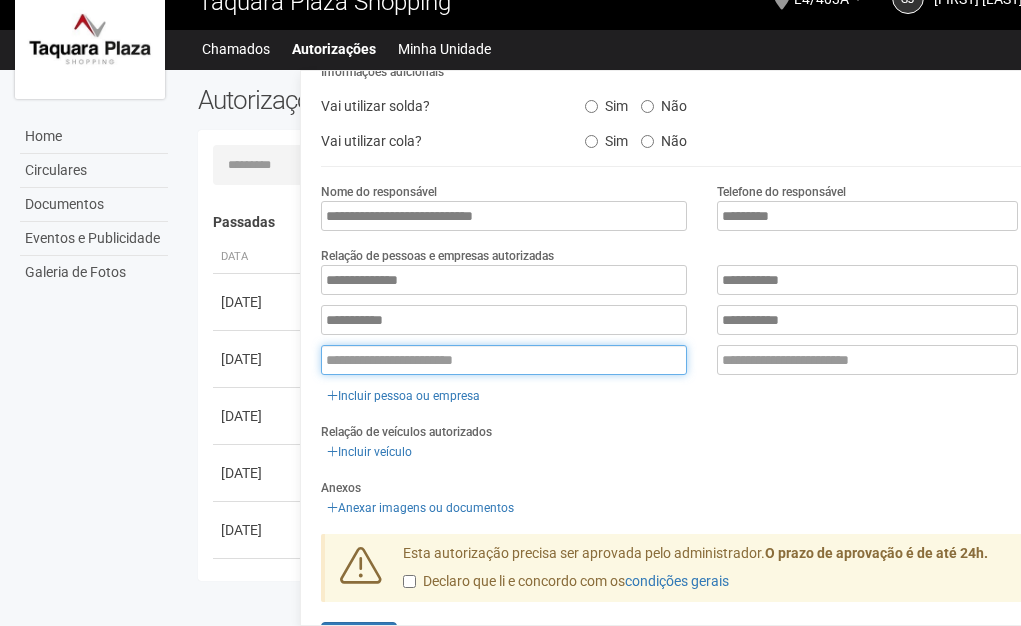 click at bounding box center (504, 360) 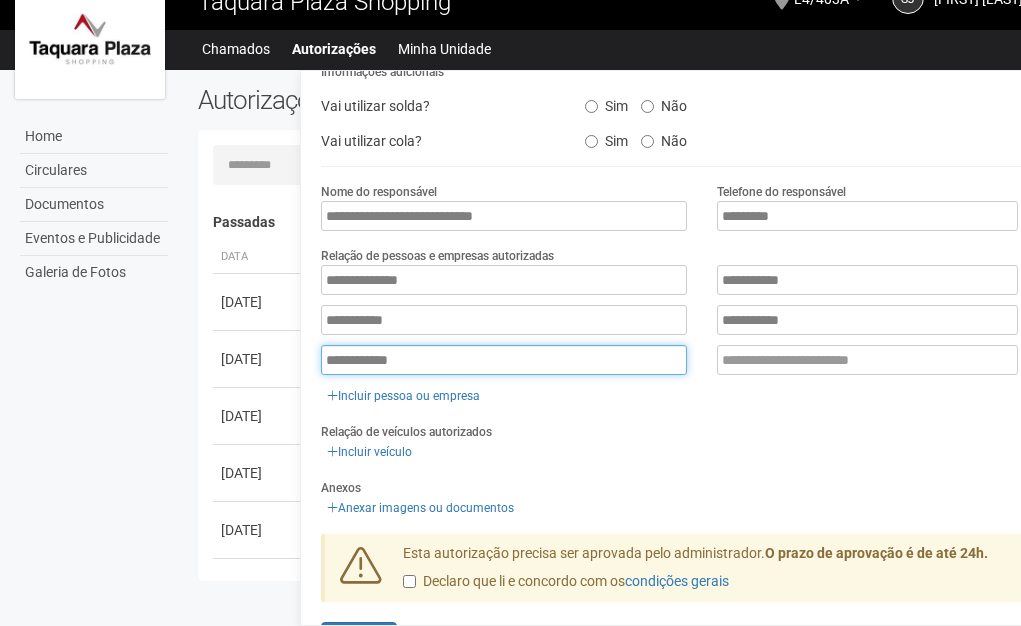 type on "**********" 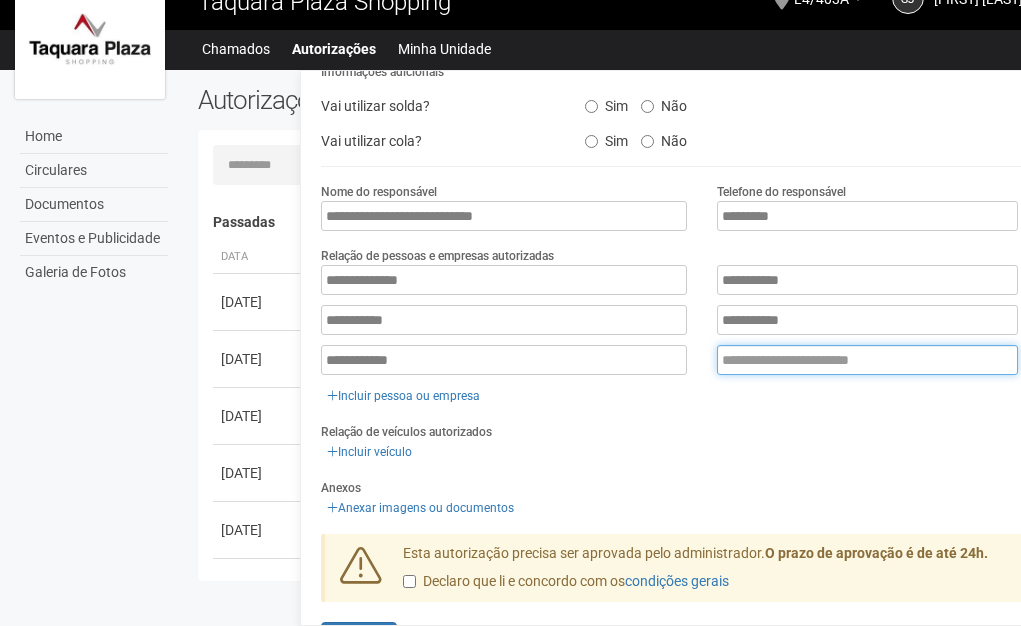 click at bounding box center (867, 360) 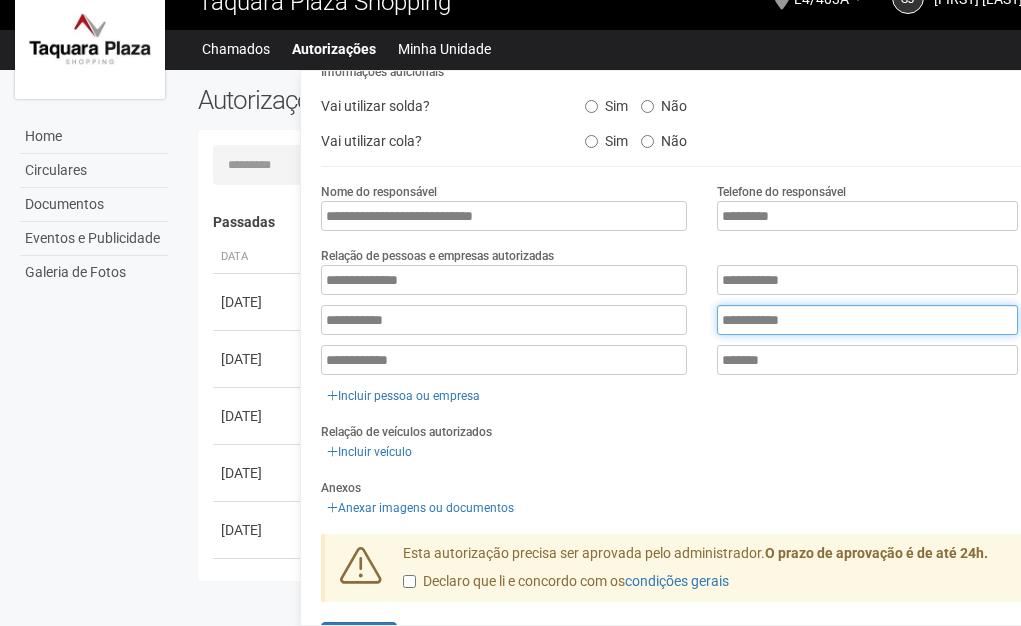 drag, startPoint x: 808, startPoint y: 289, endPoint x: 715, endPoint y: 304, distance: 94.20191 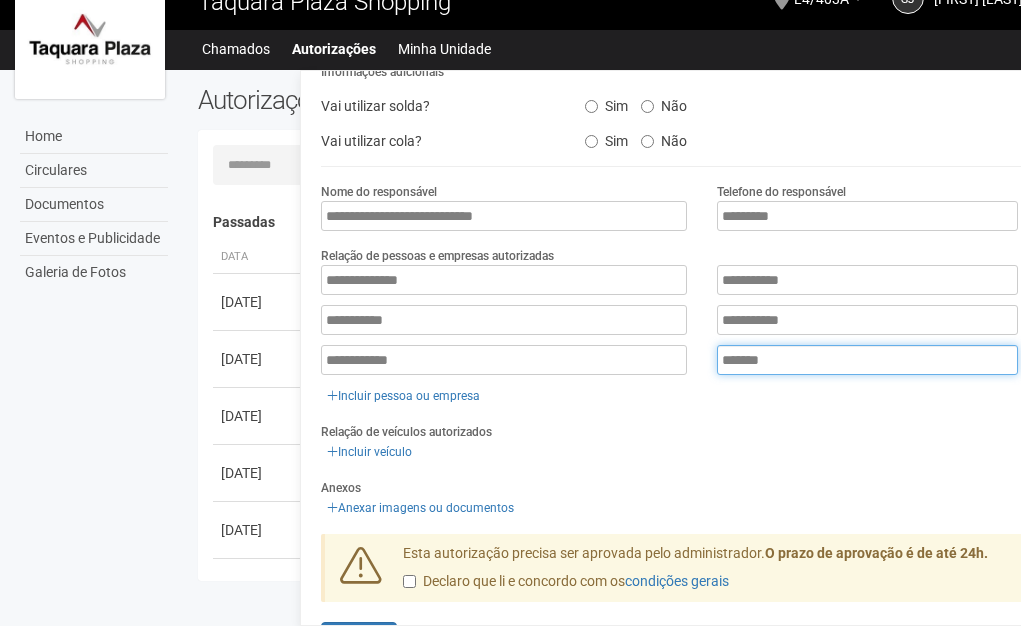 drag, startPoint x: 836, startPoint y: 341, endPoint x: 716, endPoint y: 343, distance: 120.01666 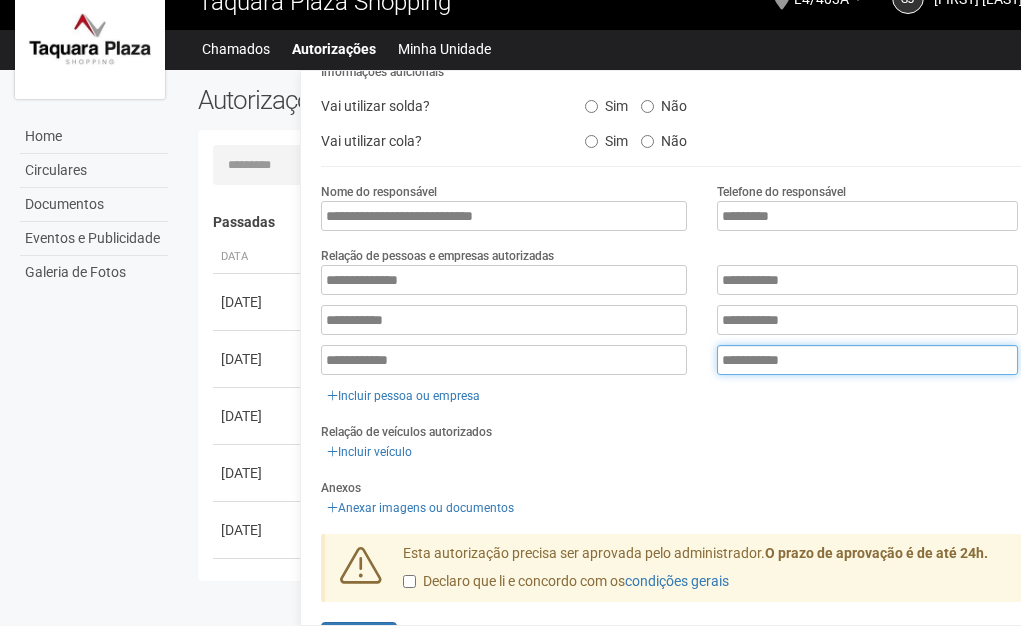 type on "**********" 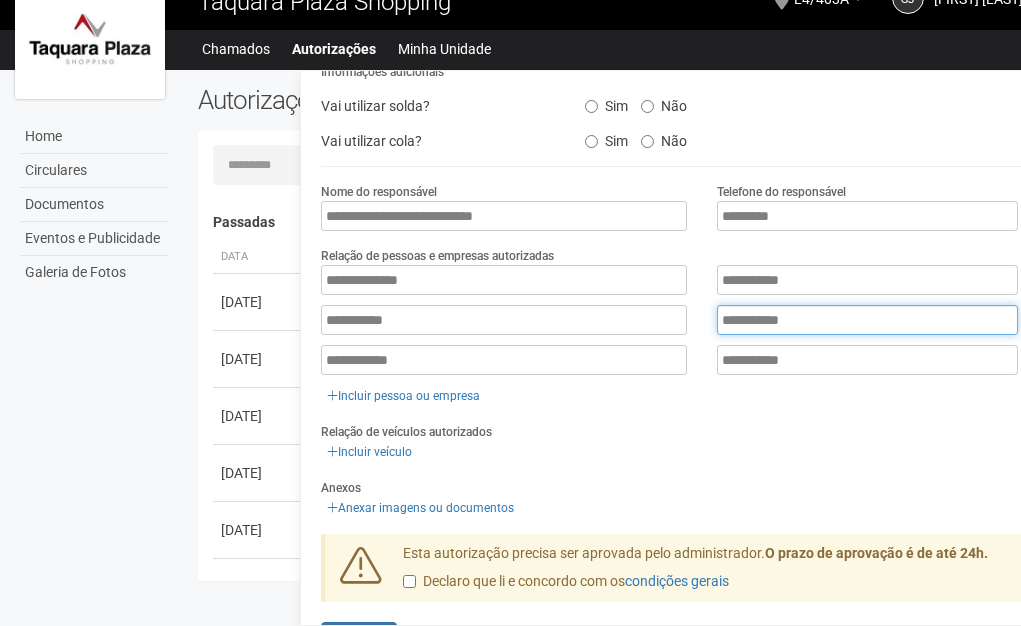 drag, startPoint x: 806, startPoint y: 299, endPoint x: 715, endPoint y: 303, distance: 91.08787 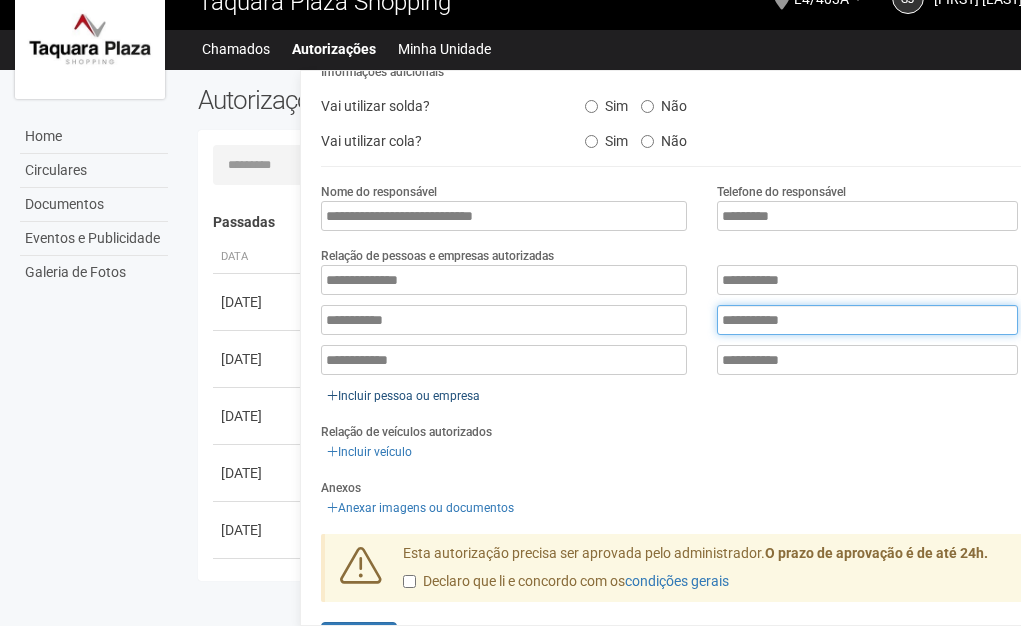 type on "**********" 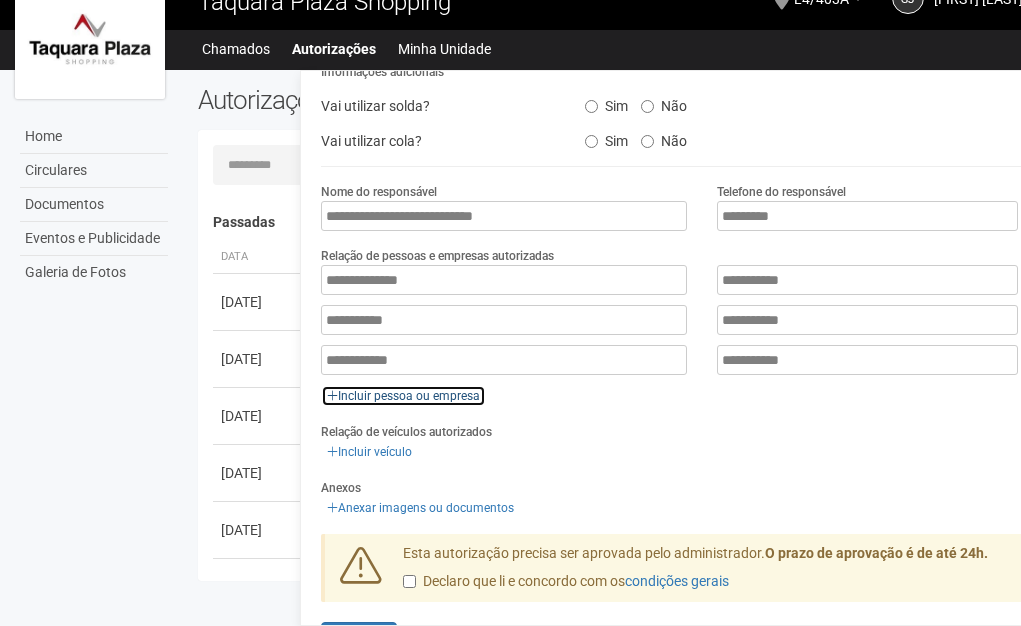 click on "Incluir pessoa ou empresa" at bounding box center (403, 396) 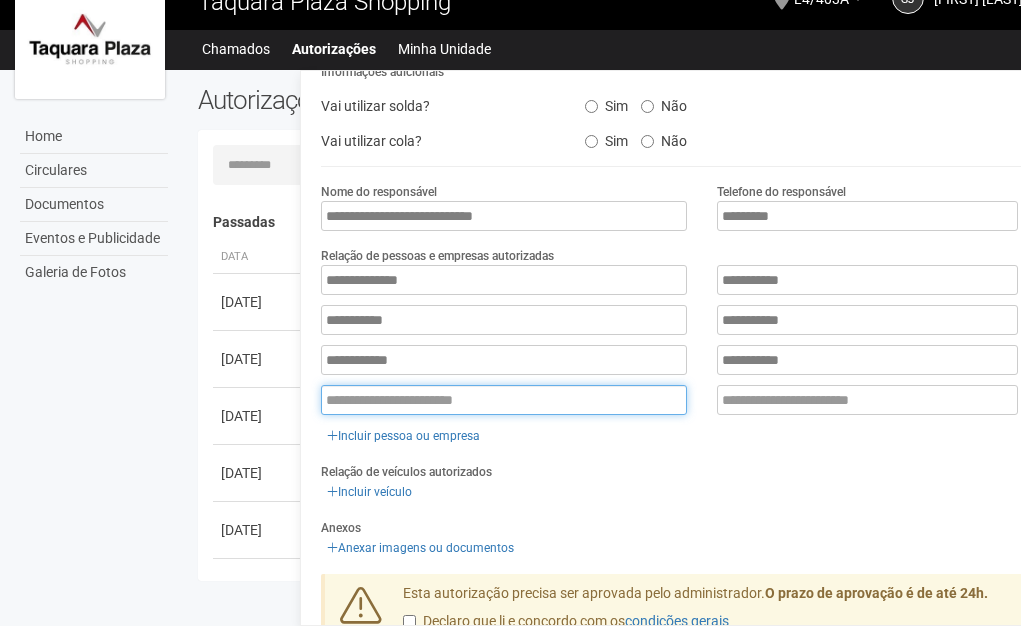 click at bounding box center [504, 400] 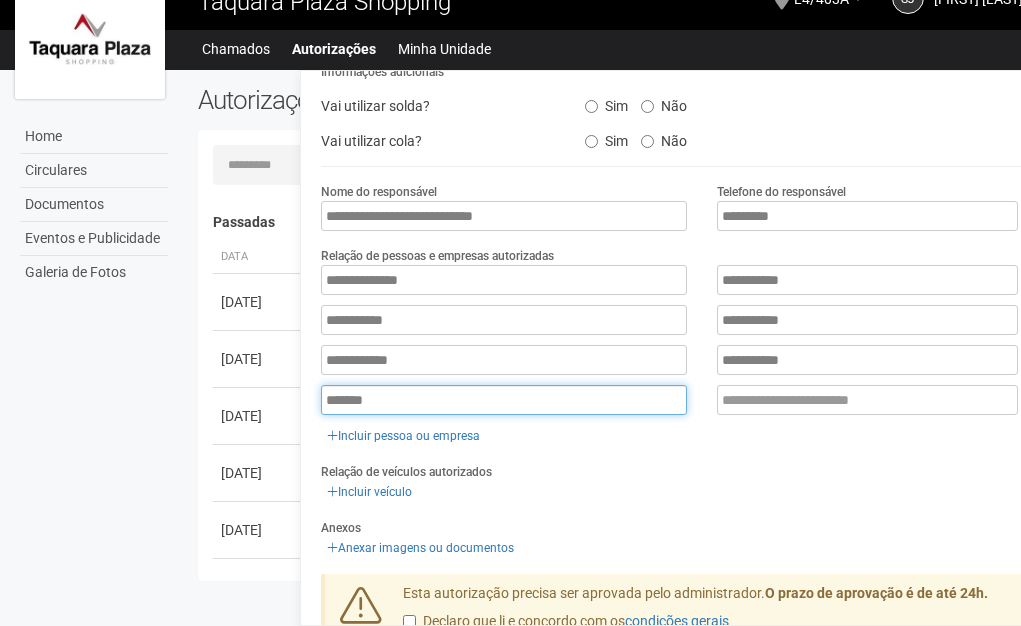 type on "******" 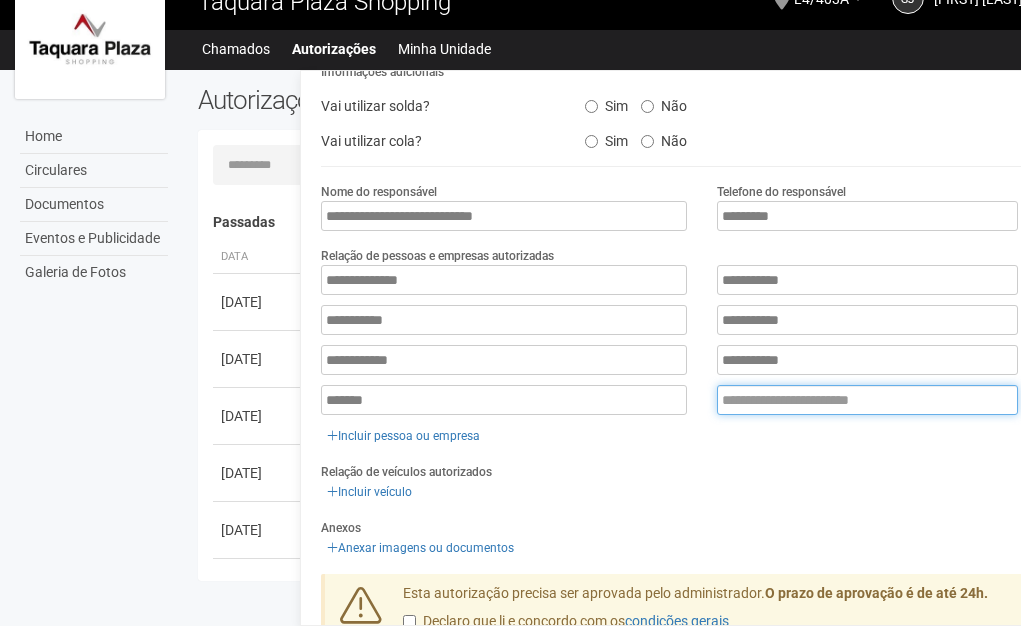 click at bounding box center (867, 400) 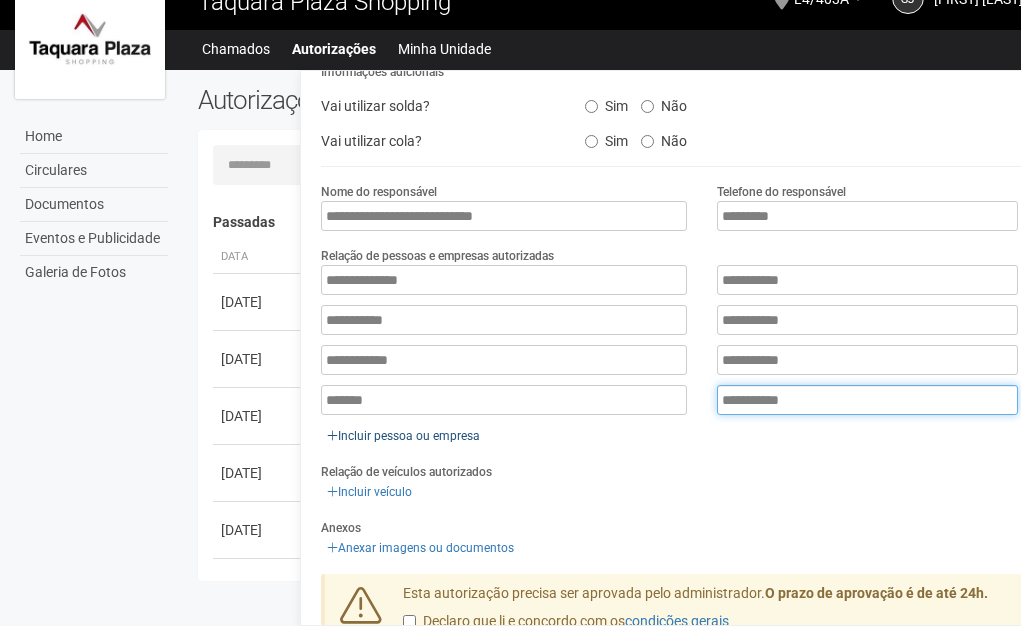 type on "**********" 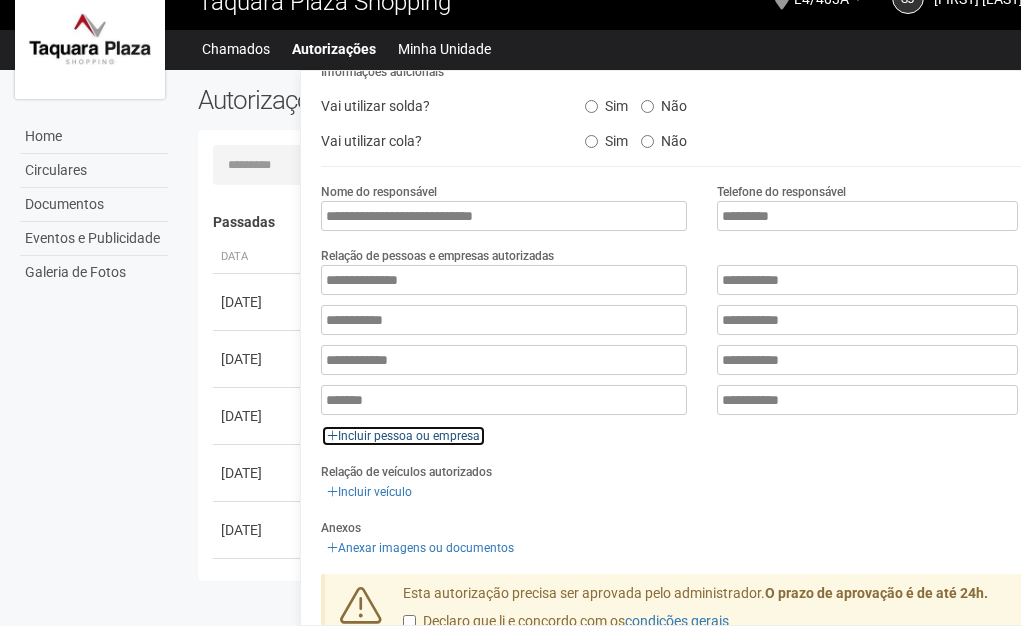 click on "Incluir pessoa ou empresa" at bounding box center [403, 436] 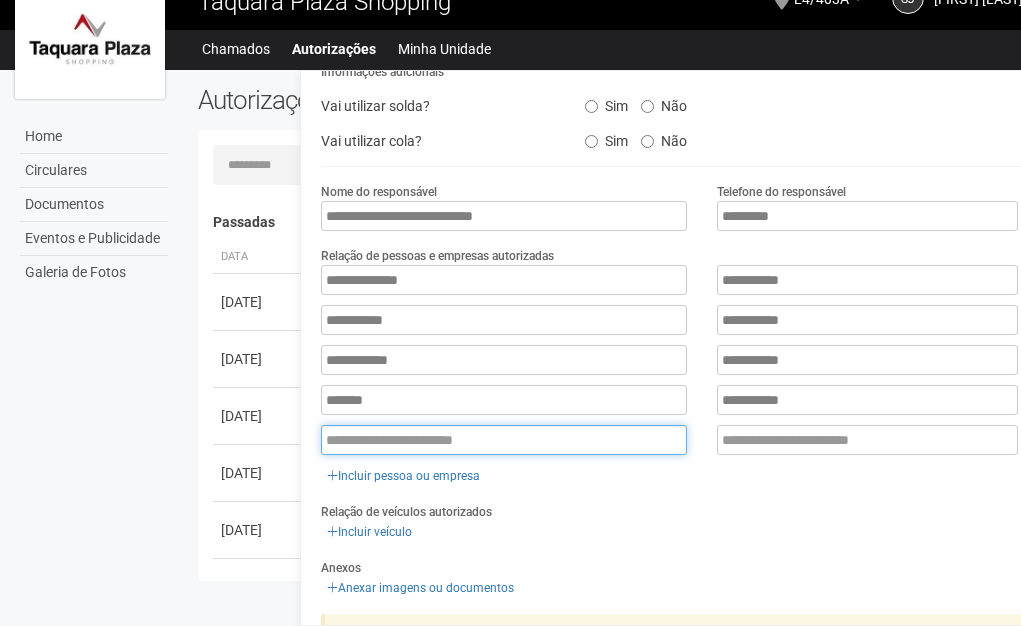 click at bounding box center (504, 440) 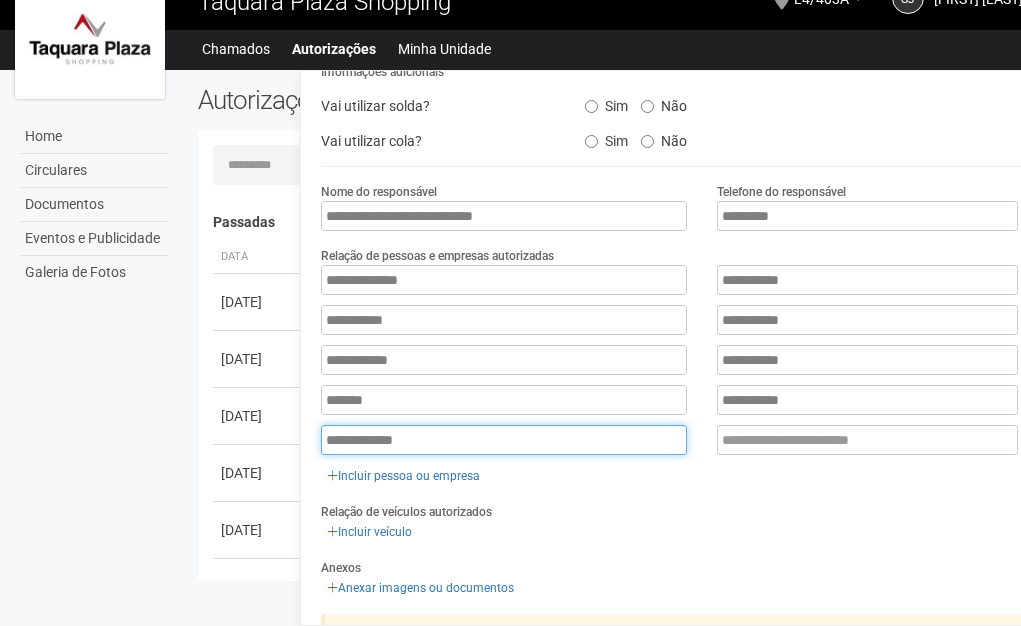 type on "**********" 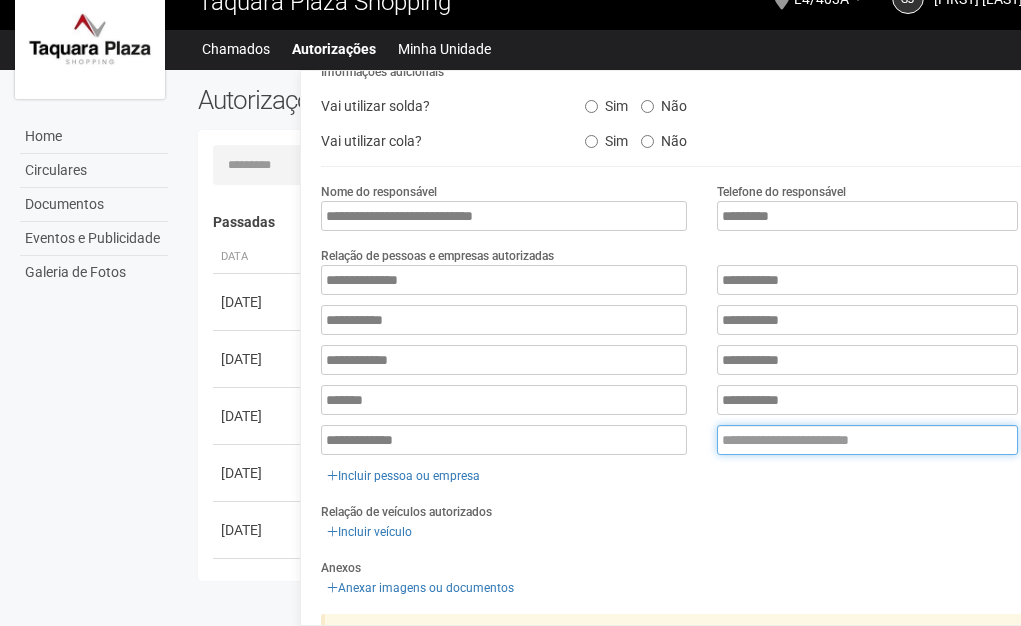 click at bounding box center [867, 440] 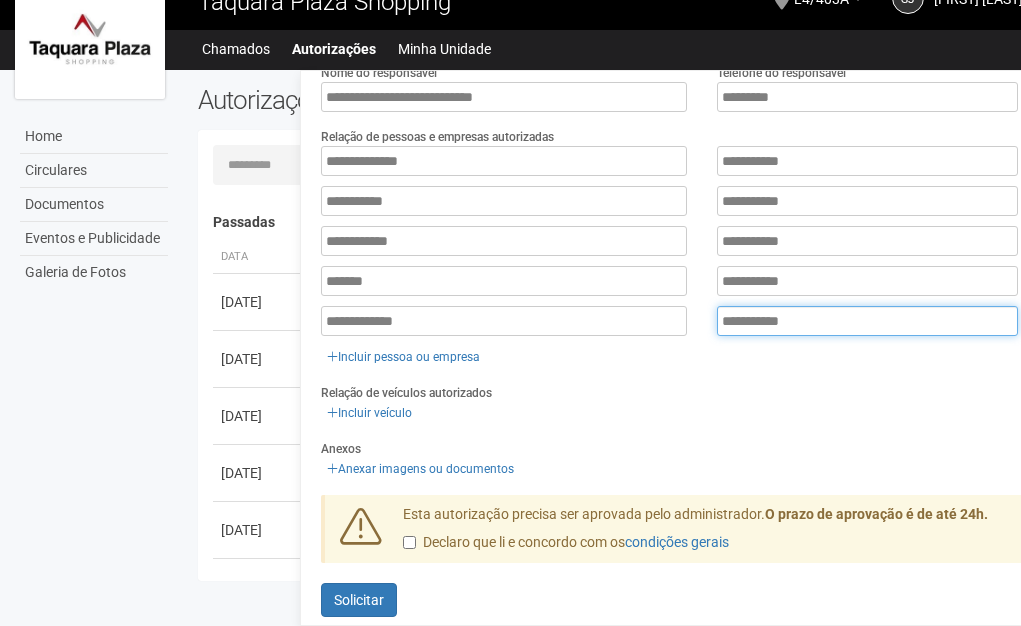 scroll, scrollTop: 421, scrollLeft: 0, axis: vertical 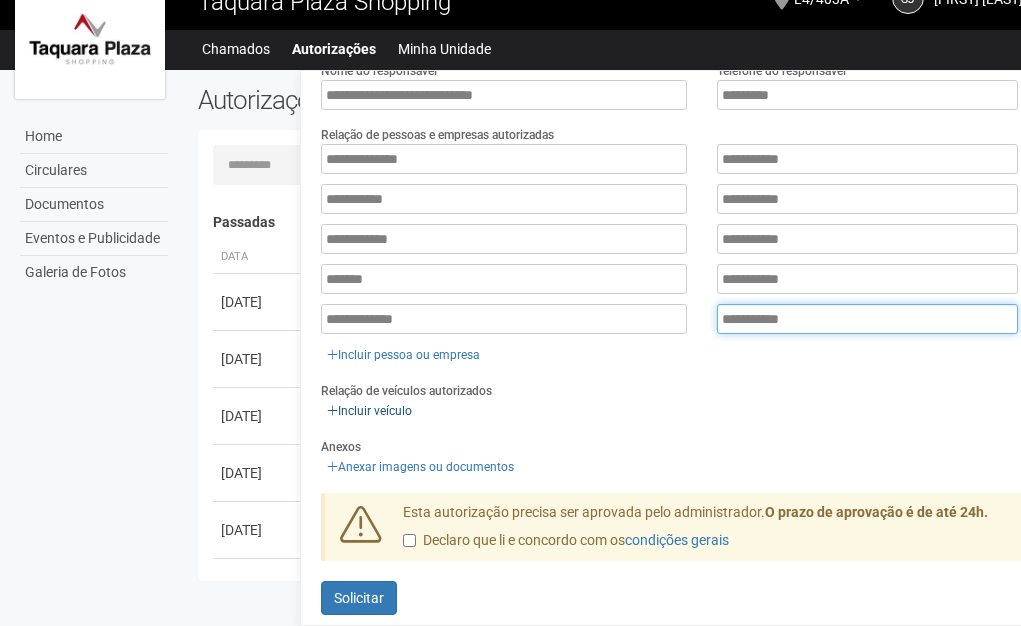 type on "**********" 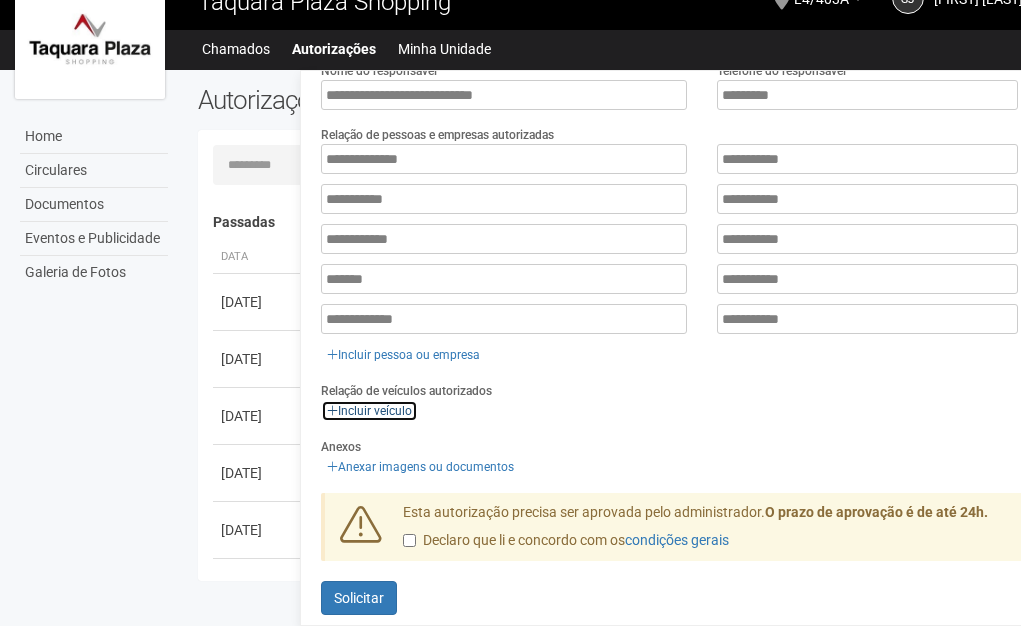 click on "Incluir veículo" at bounding box center (369, 411) 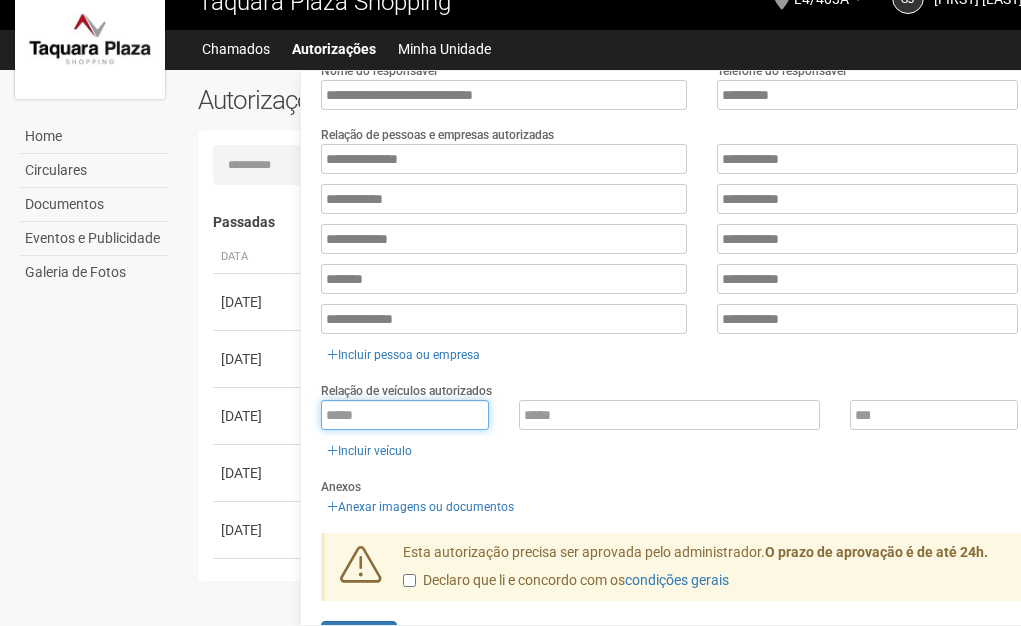 click at bounding box center [405, 415] 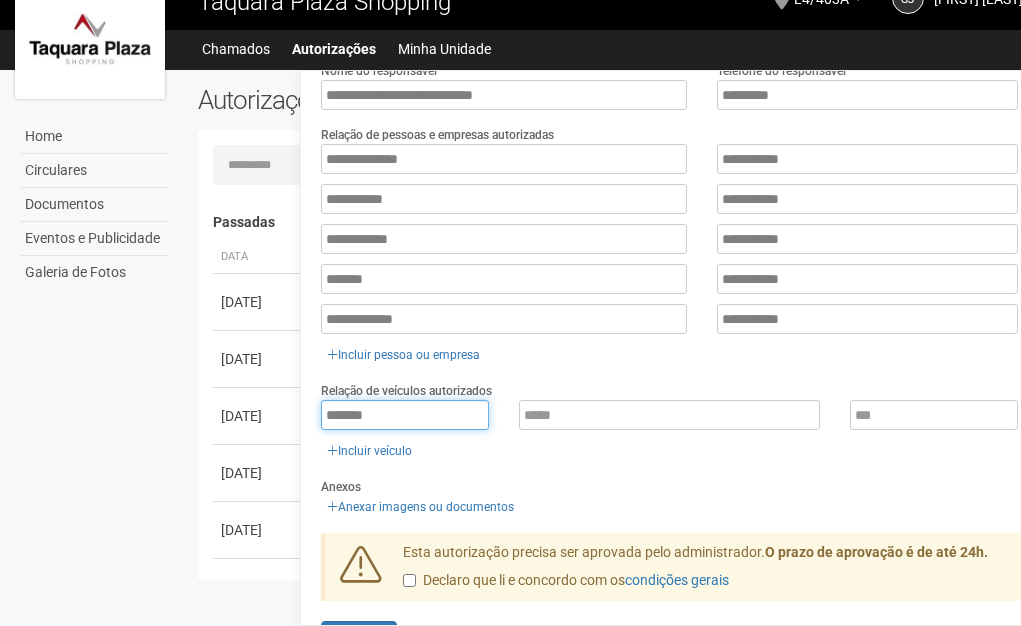 type on "*******" 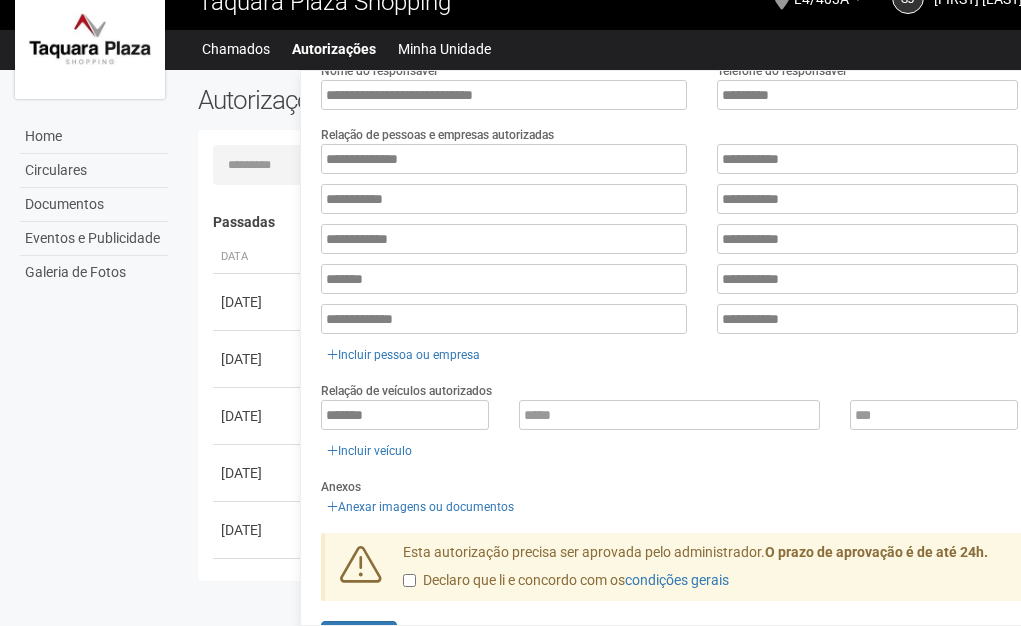 drag, startPoint x: 515, startPoint y: 394, endPoint x: 535, endPoint y: 402, distance: 21.540659 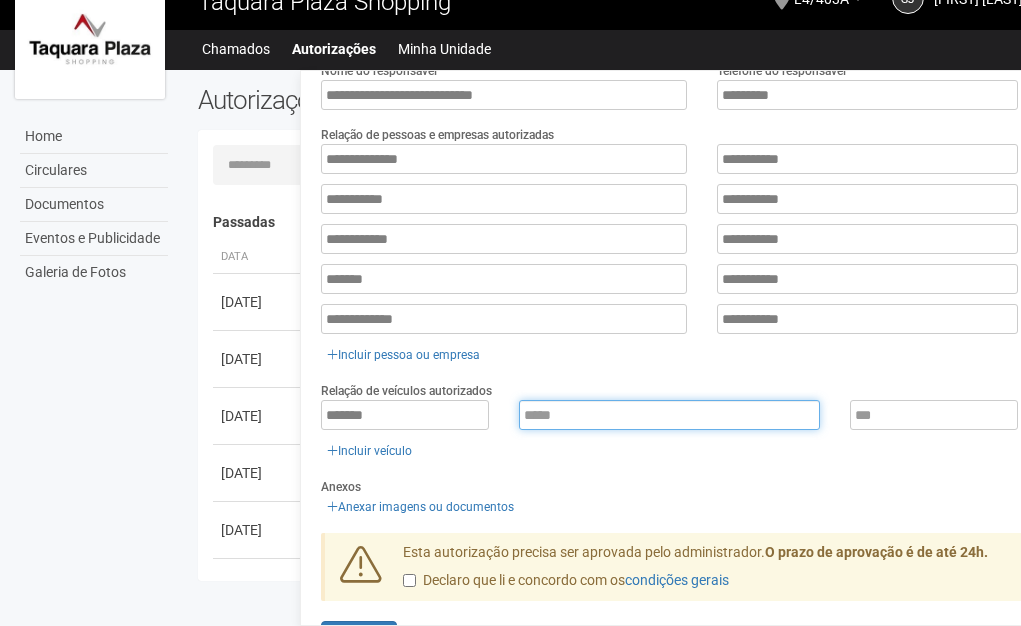 click at bounding box center [669, 415] 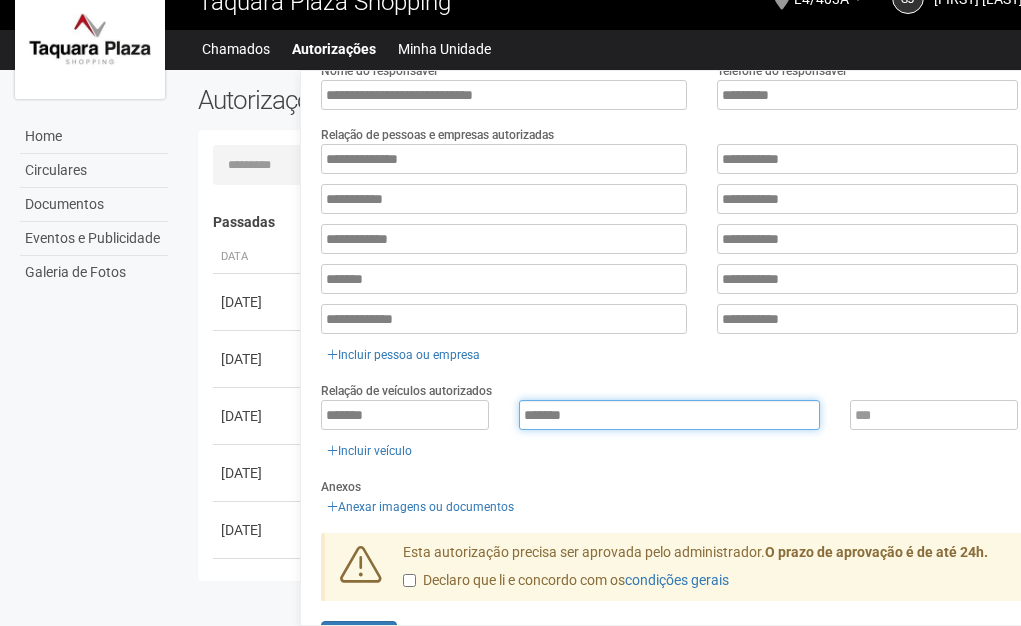 type on "******" 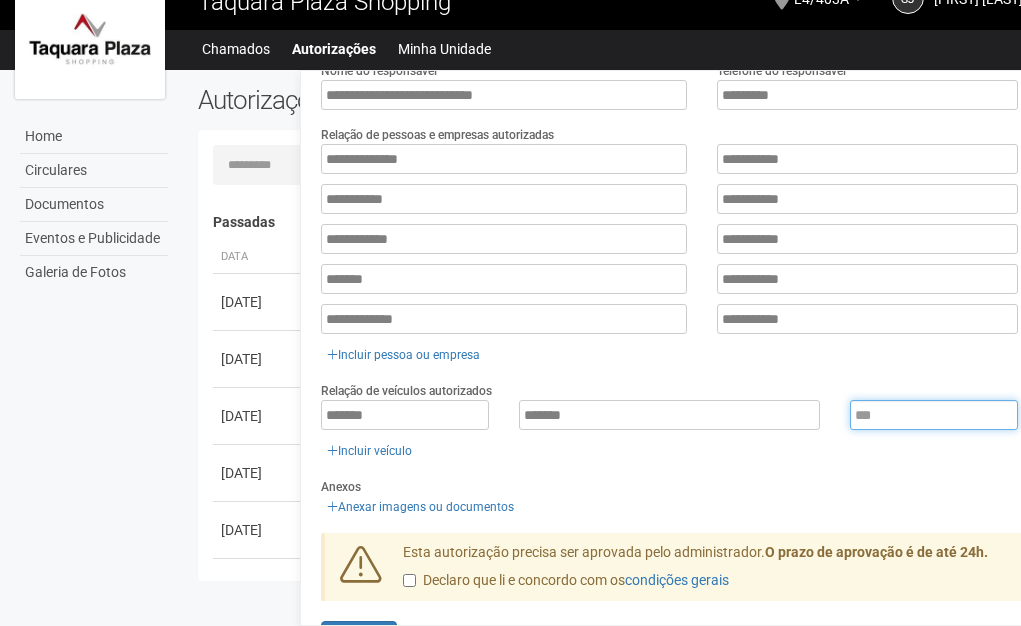 click at bounding box center (934, 415) 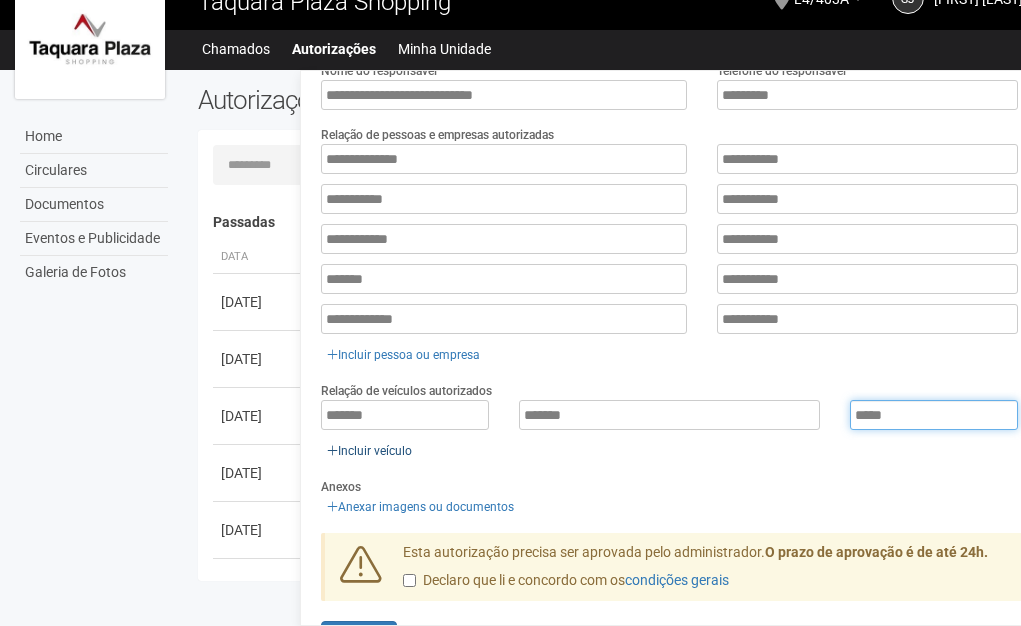 type on "*****" 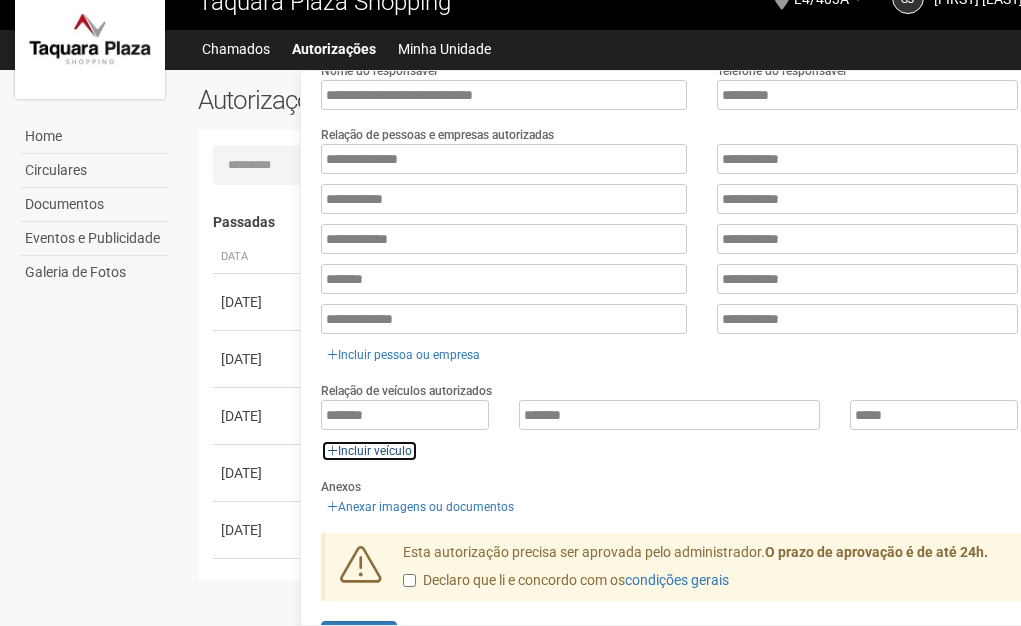 click on "Incluir veículo" at bounding box center [369, 451] 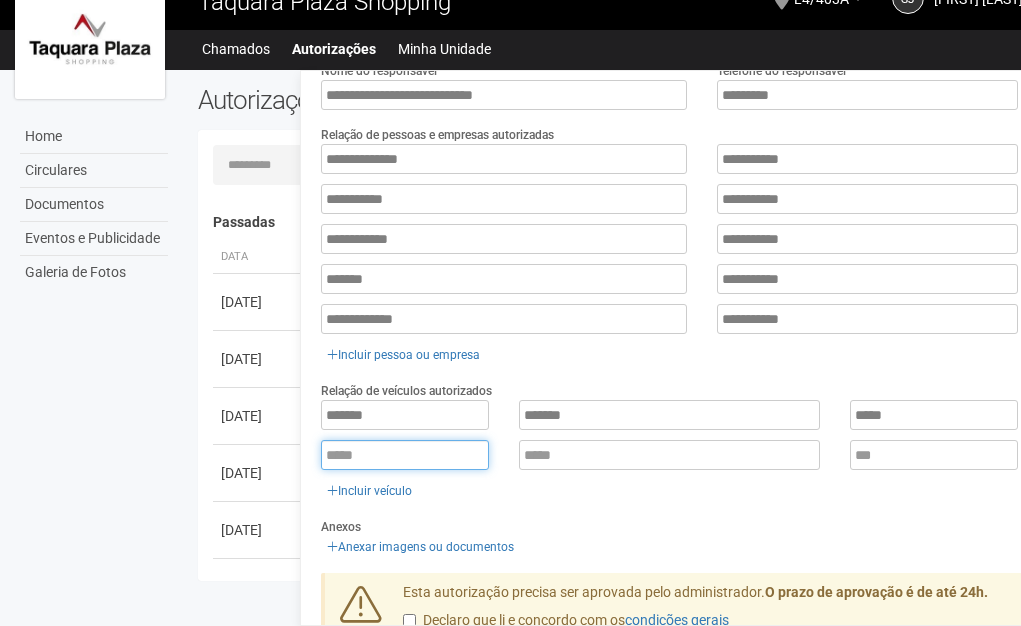 click at bounding box center (405, 455) 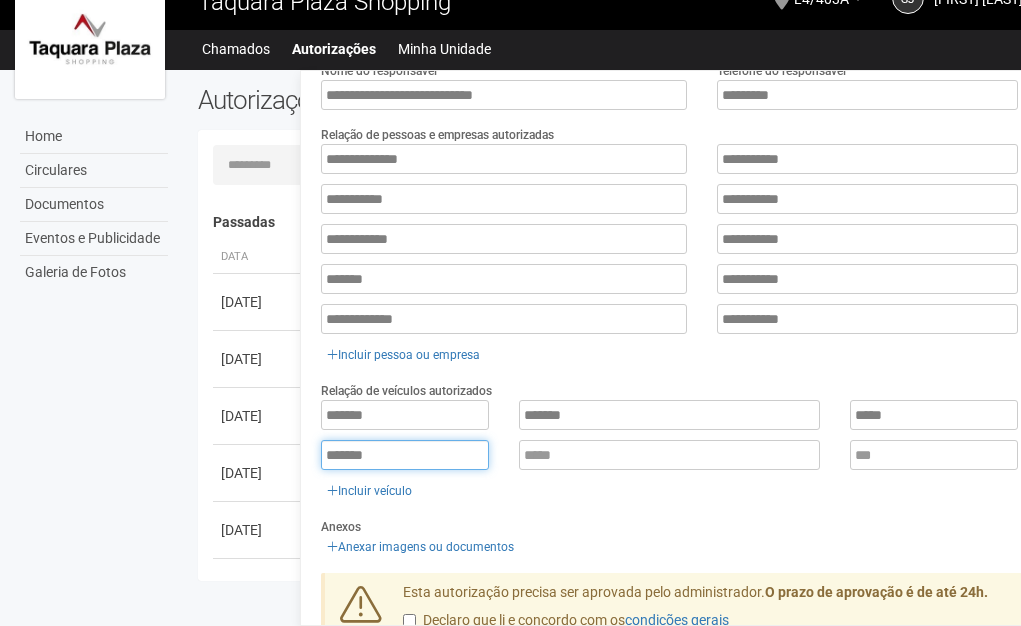 type on "*******" 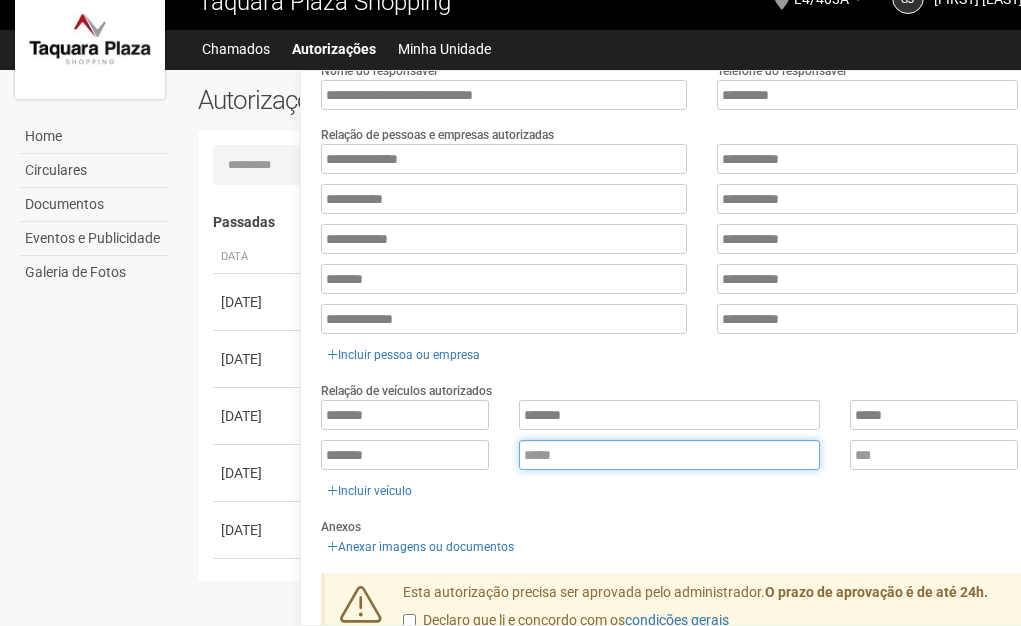 click at bounding box center [669, 455] 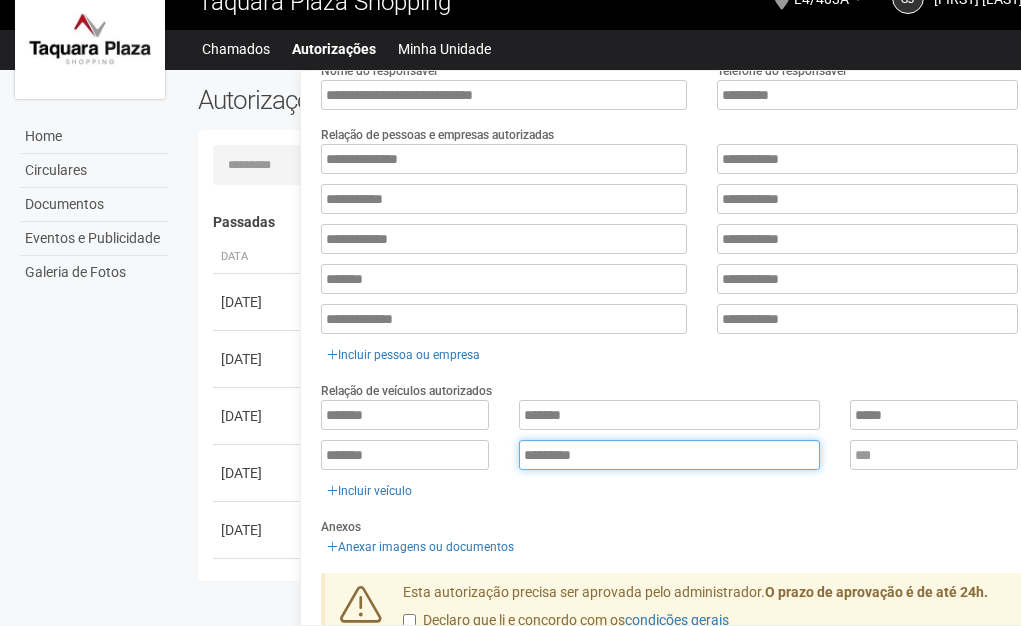 type on "*********" 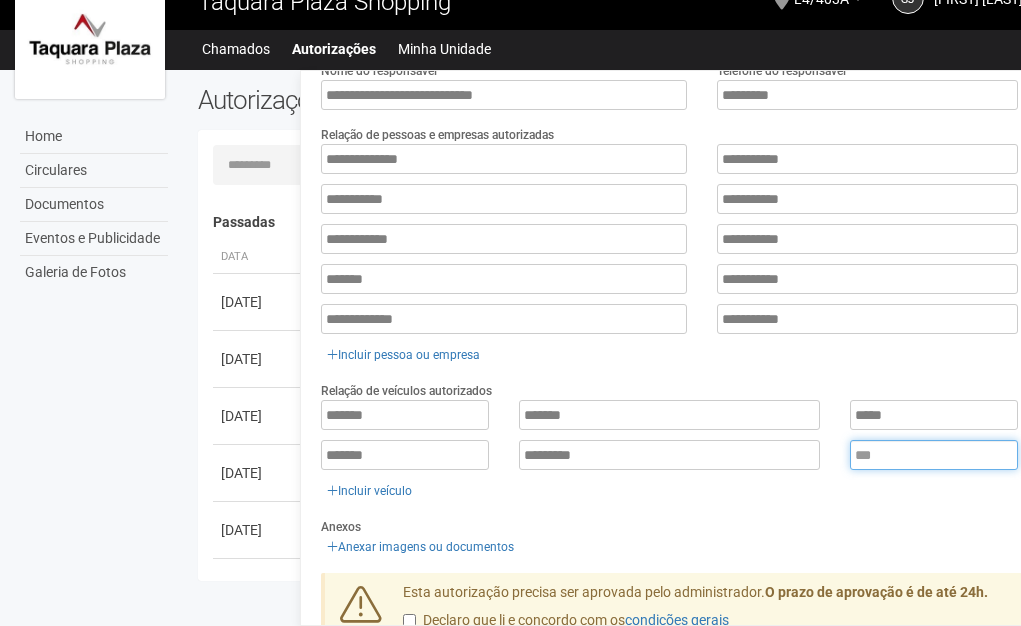 click at bounding box center [934, 455] 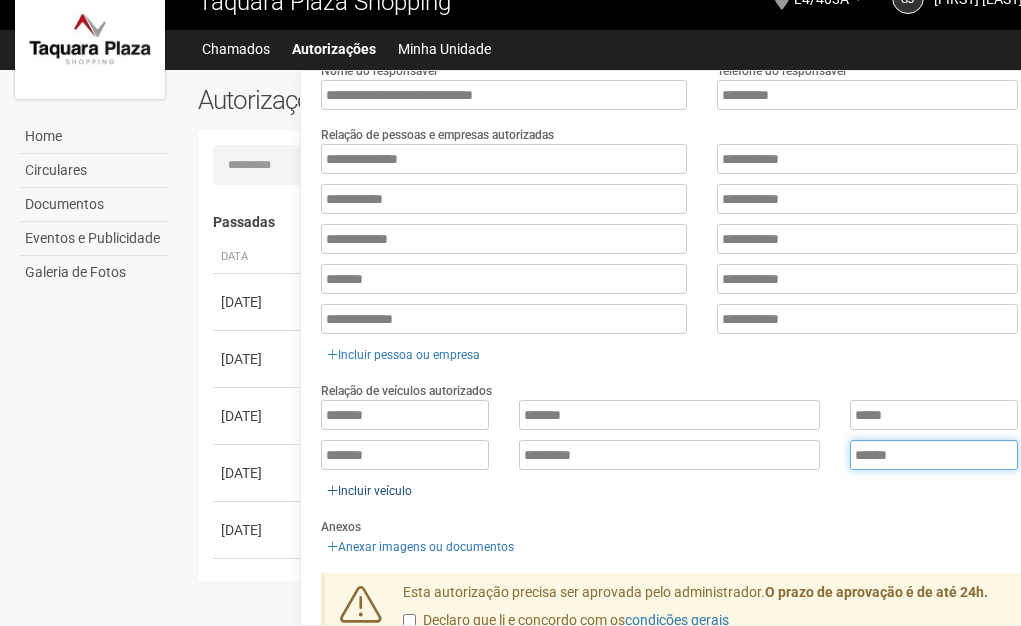 type on "******" 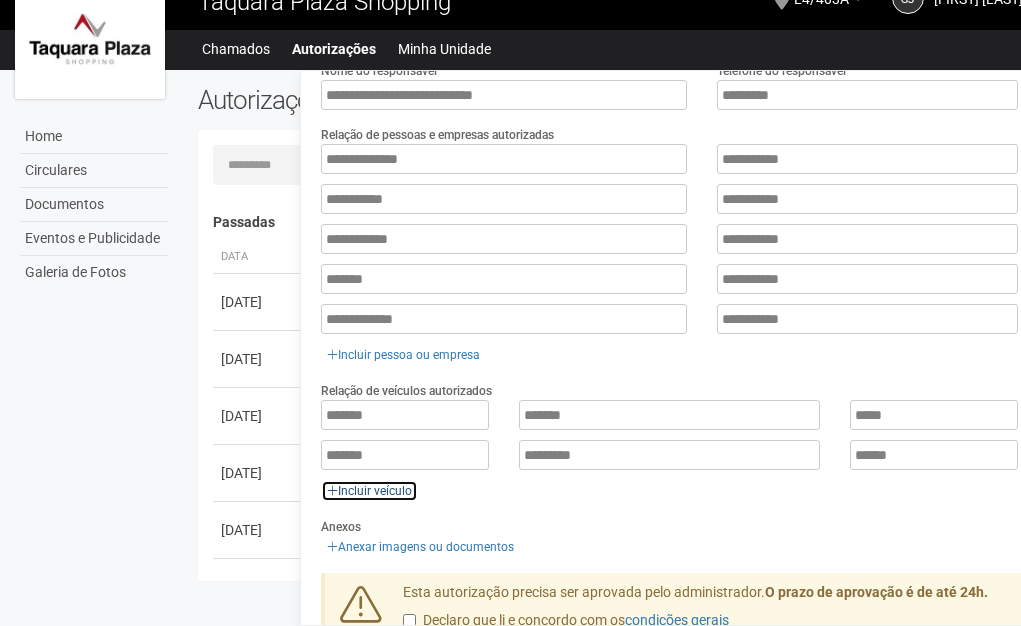 click on "Incluir veículo" at bounding box center (369, 491) 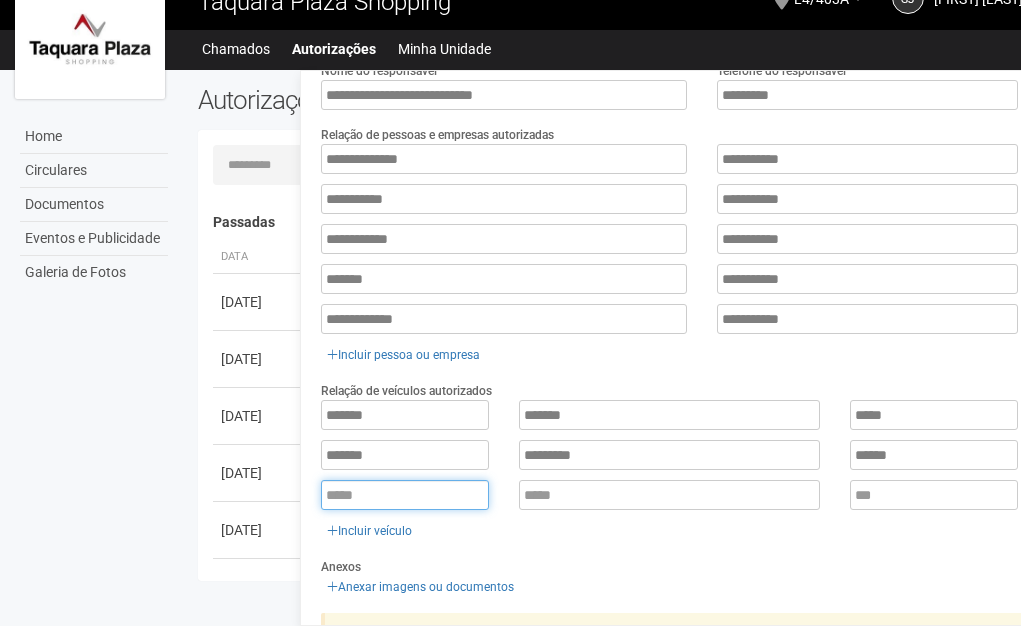 click at bounding box center (405, 495) 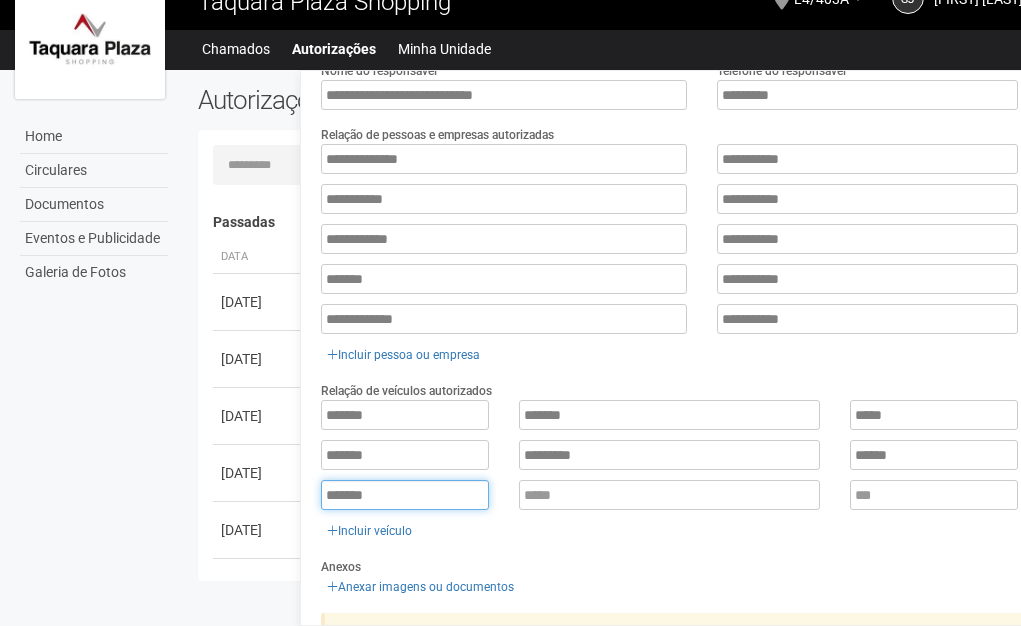 type on "*******" 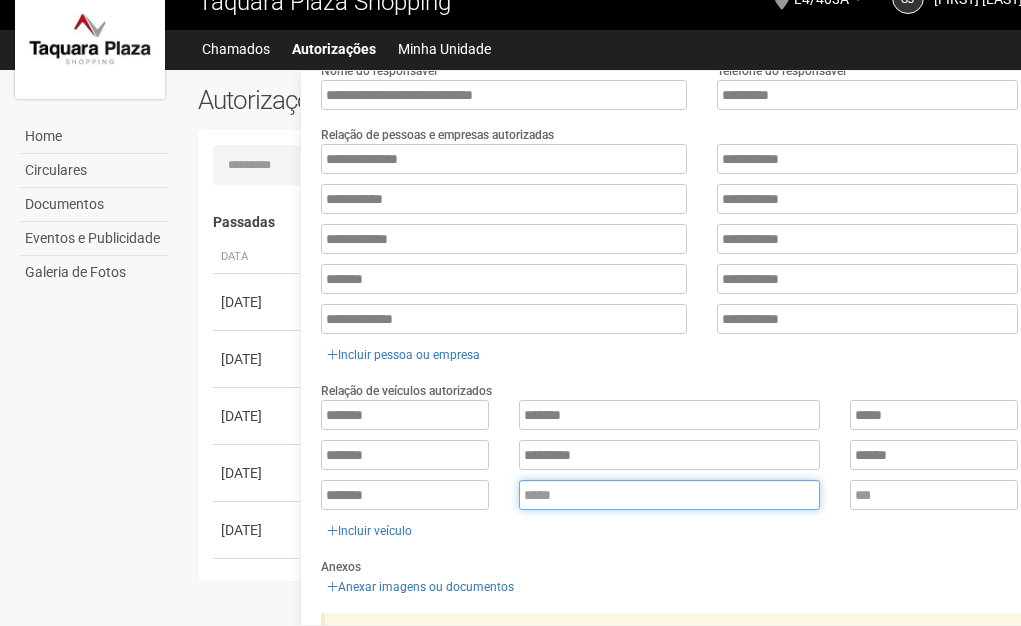 click at bounding box center [669, 495] 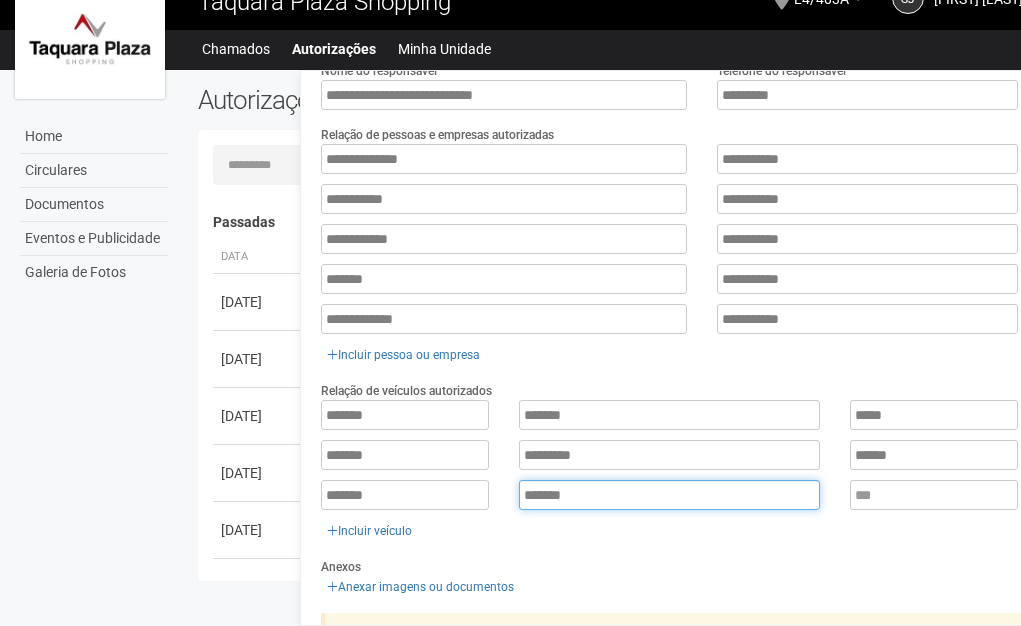 type on "*******" 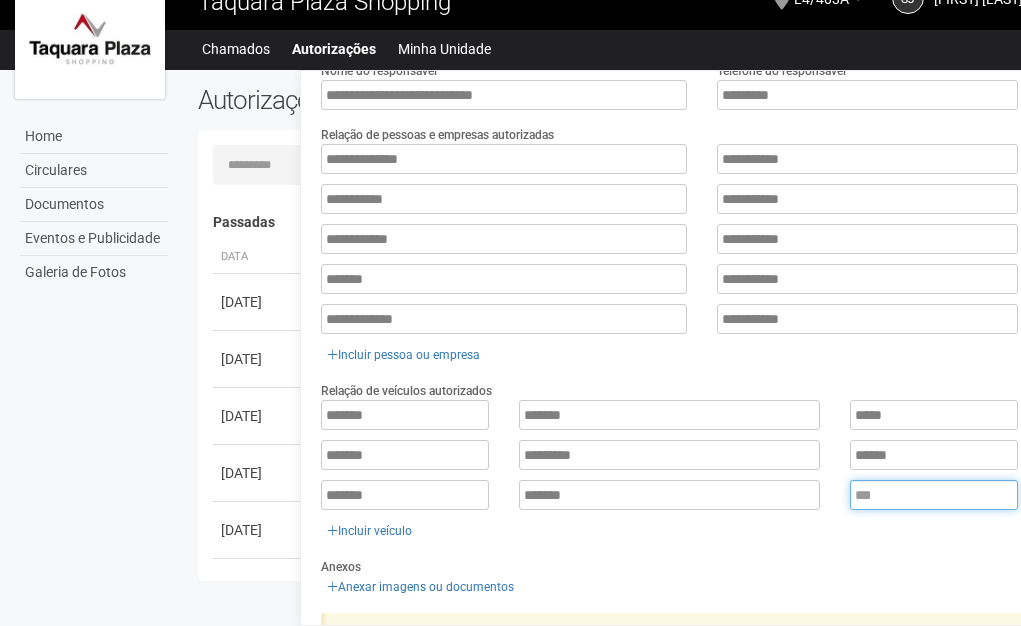 click at bounding box center (934, 495) 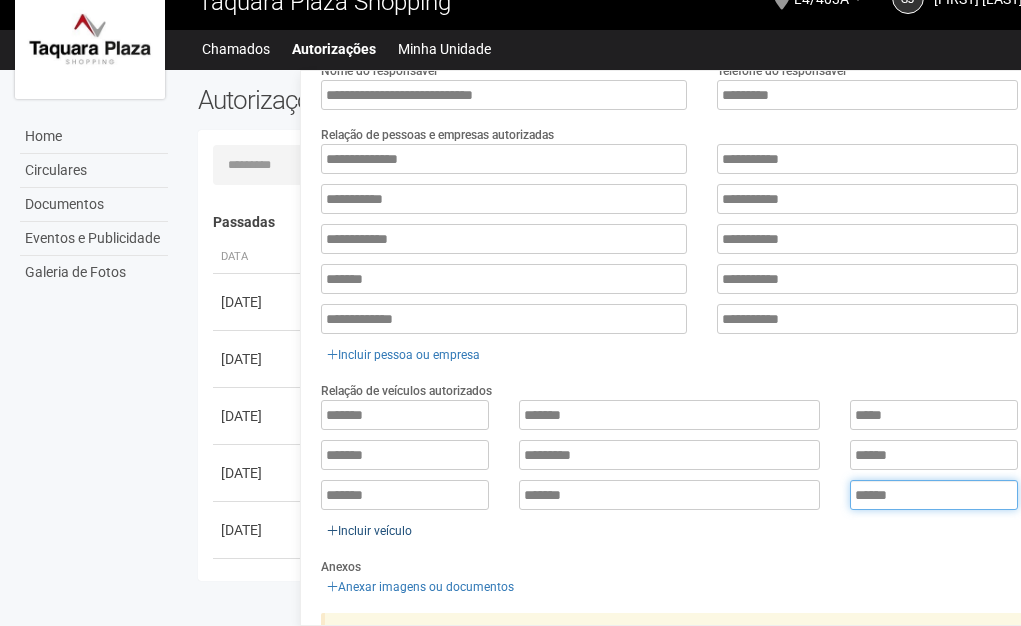 type on "******" 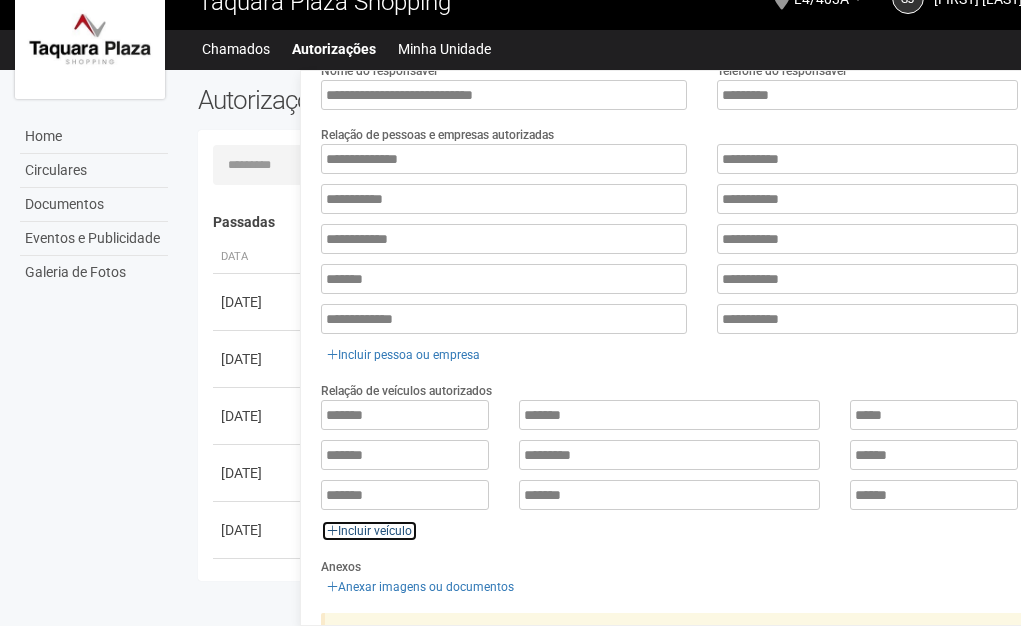 click on "Incluir veículo" at bounding box center [369, 531] 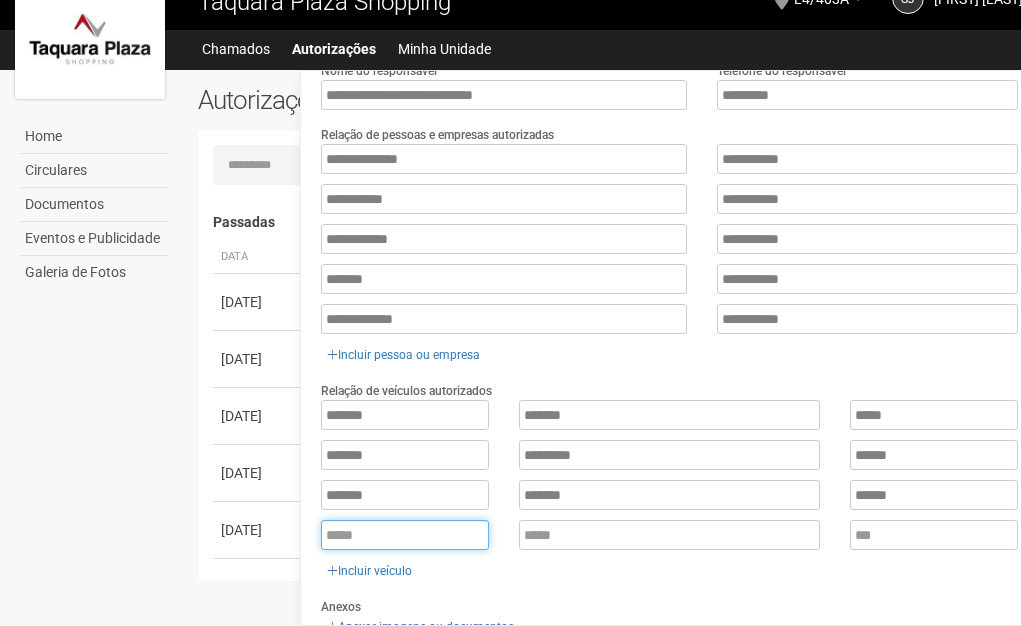 click at bounding box center [405, 535] 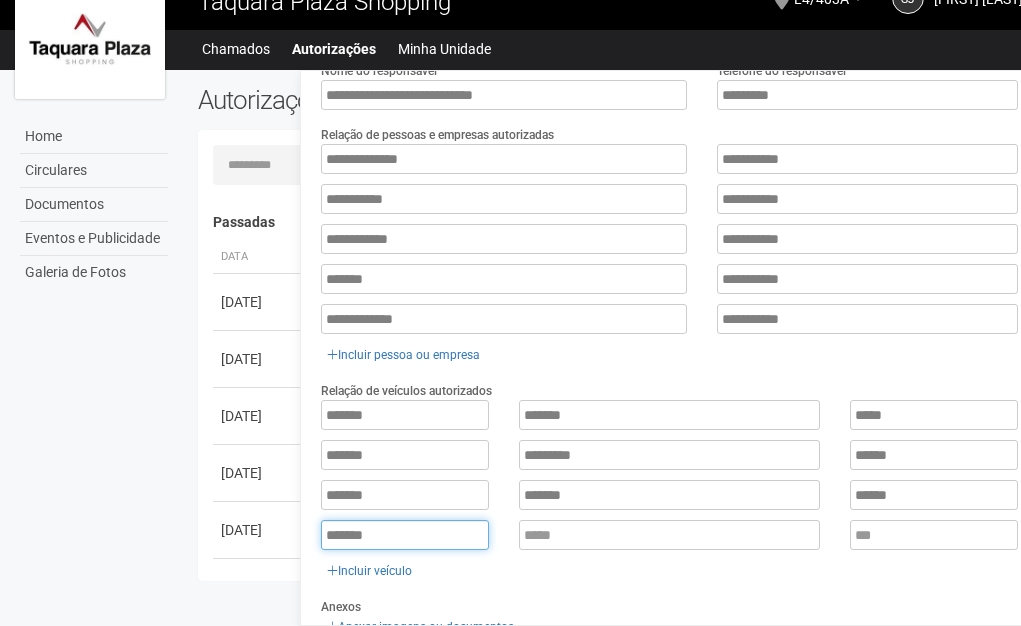 type on "*******" 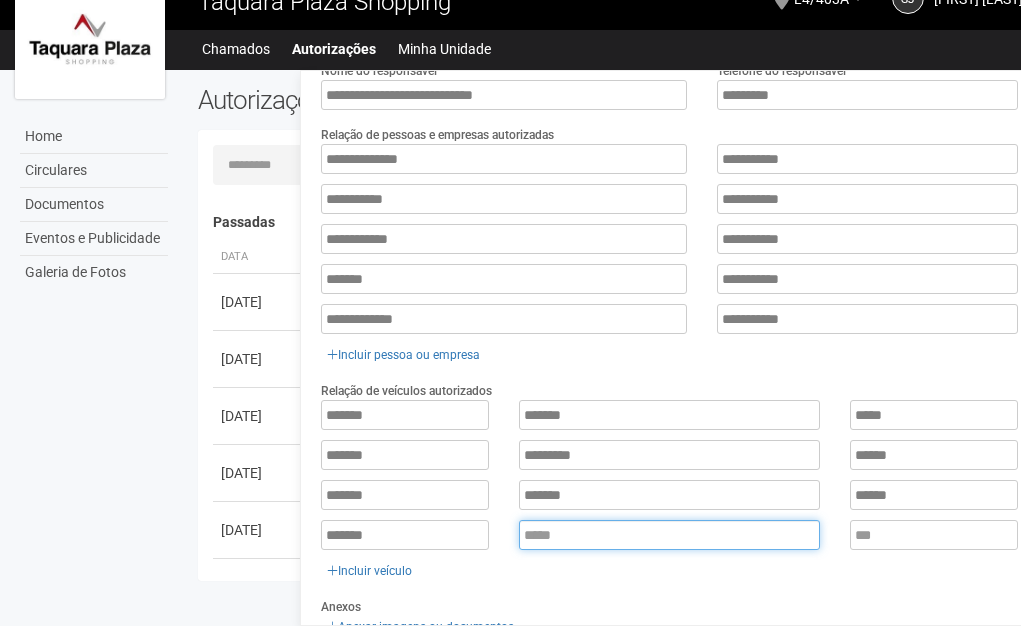 click at bounding box center (669, 535) 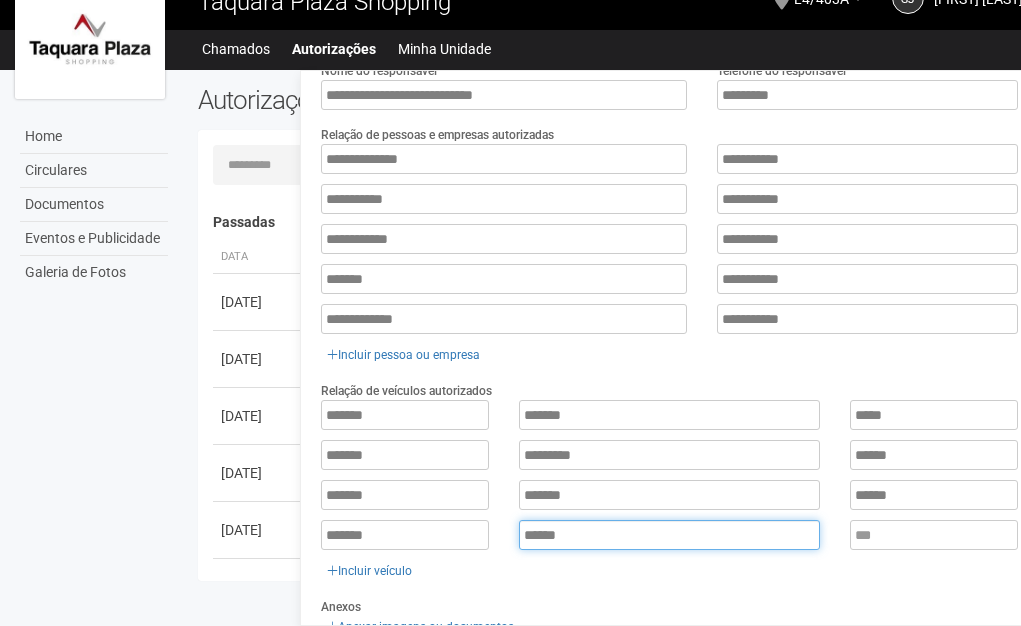 type on "******" 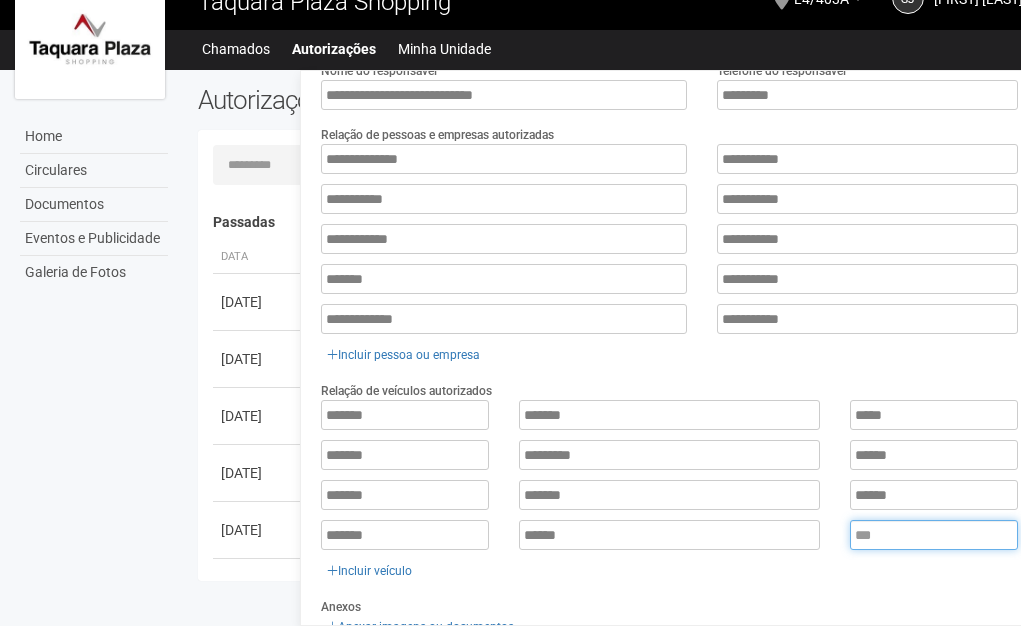 click at bounding box center (934, 535) 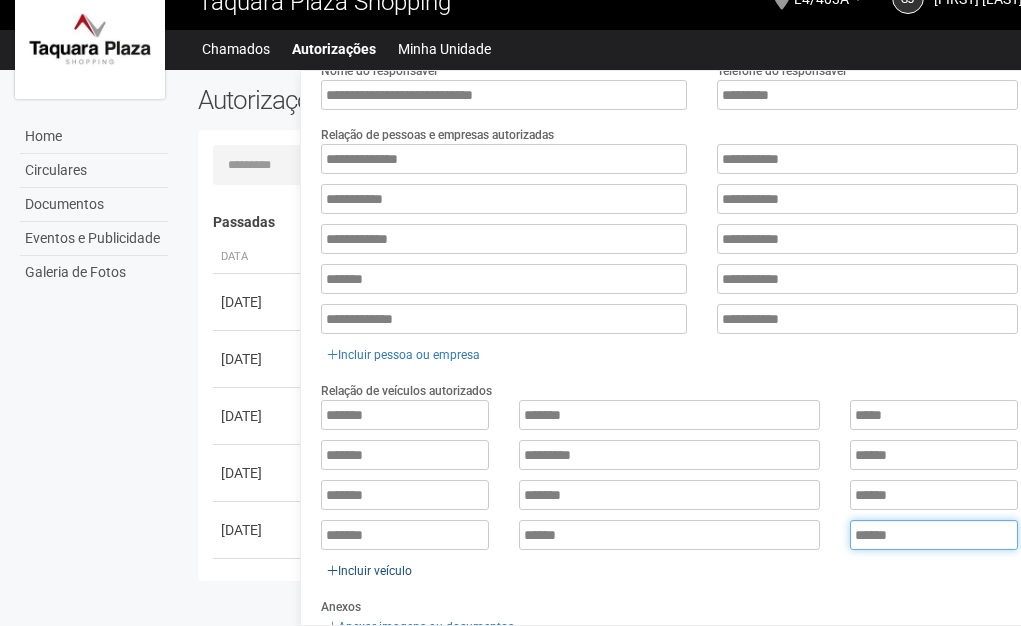 type on "******" 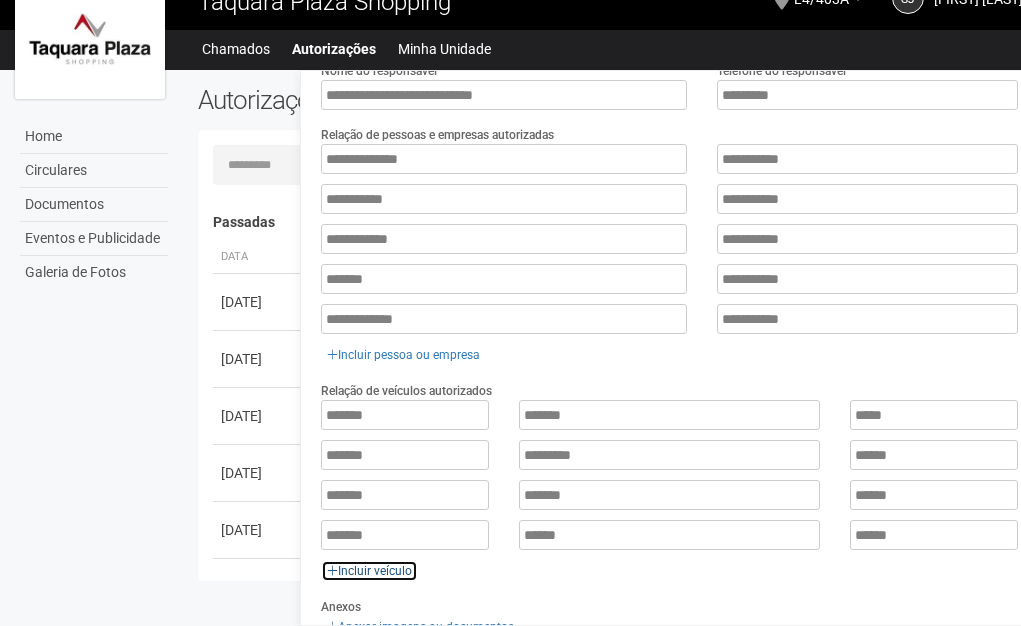 click on "Incluir veículo" at bounding box center (369, 571) 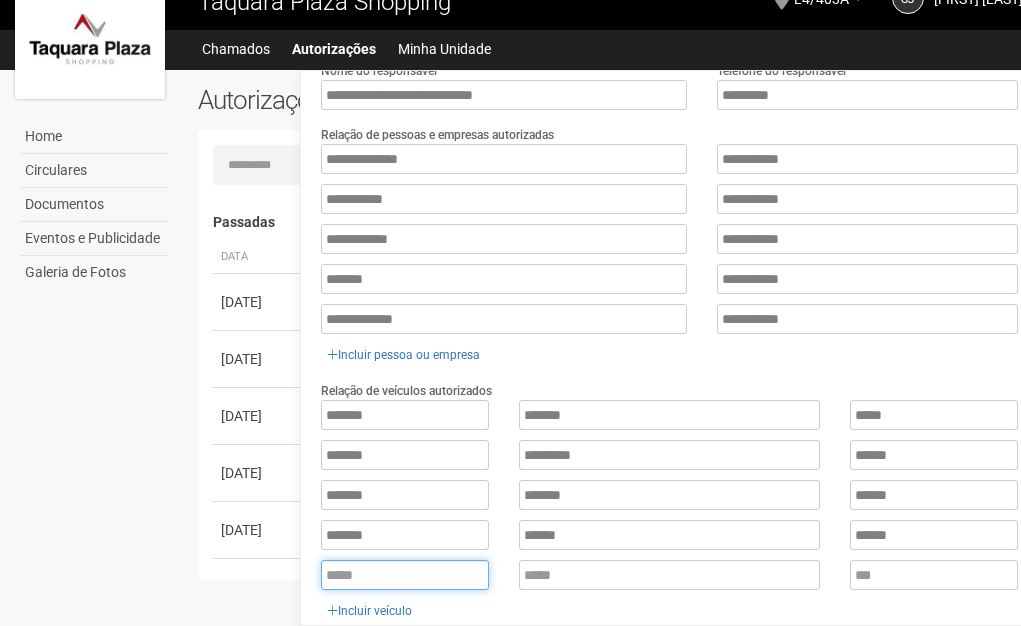 click at bounding box center (405, 575) 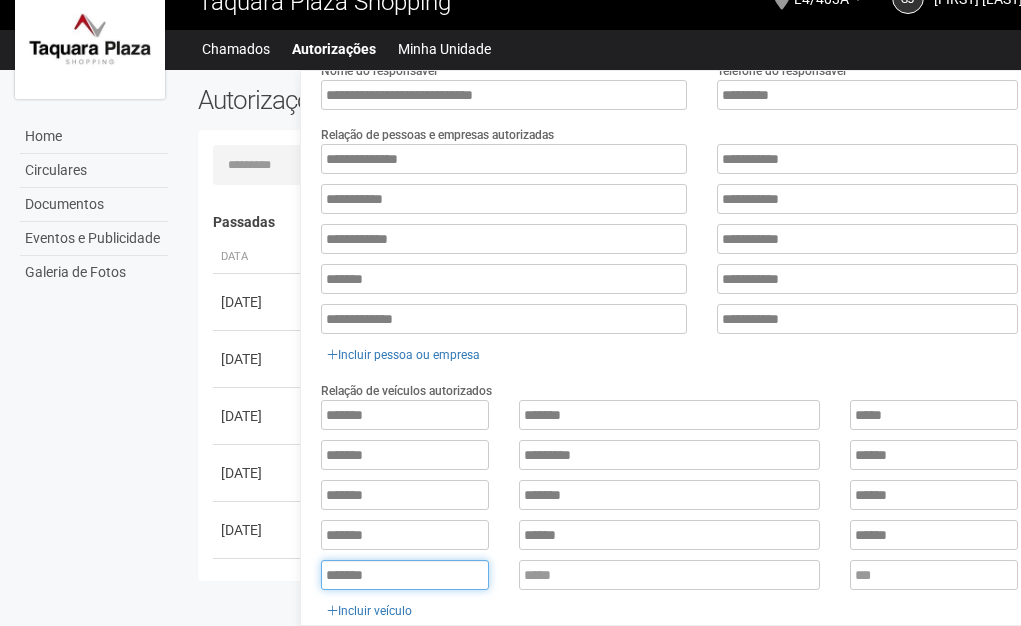 type on "*******" 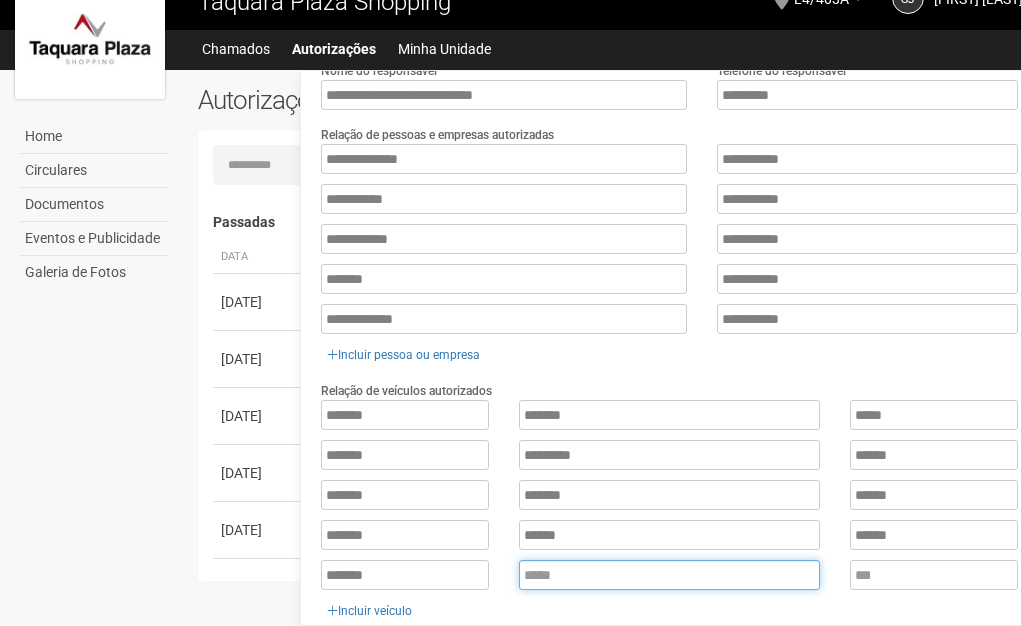 click at bounding box center (669, 575) 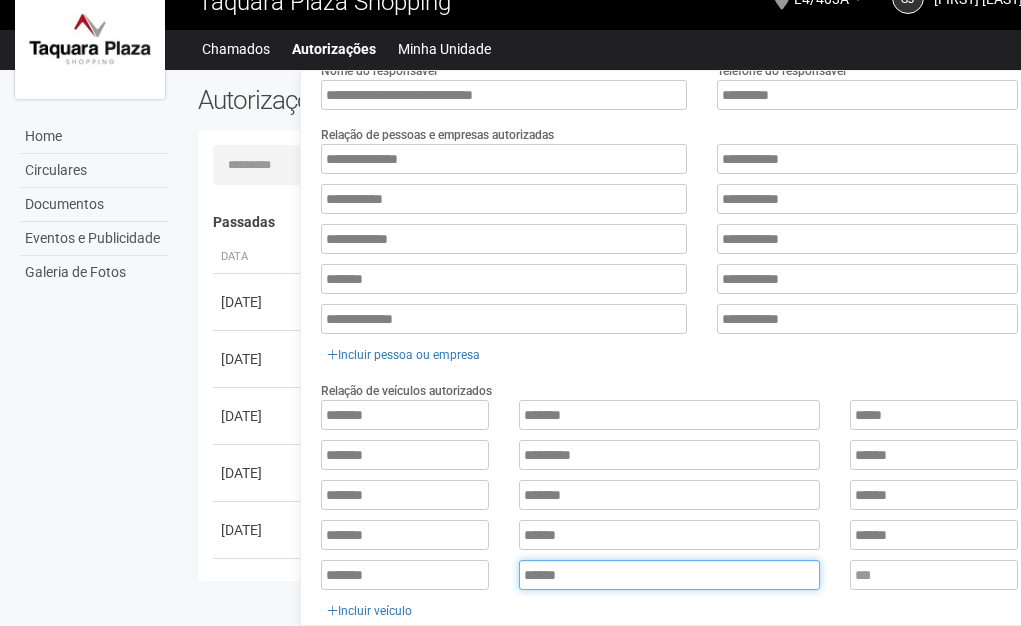 type on "******" 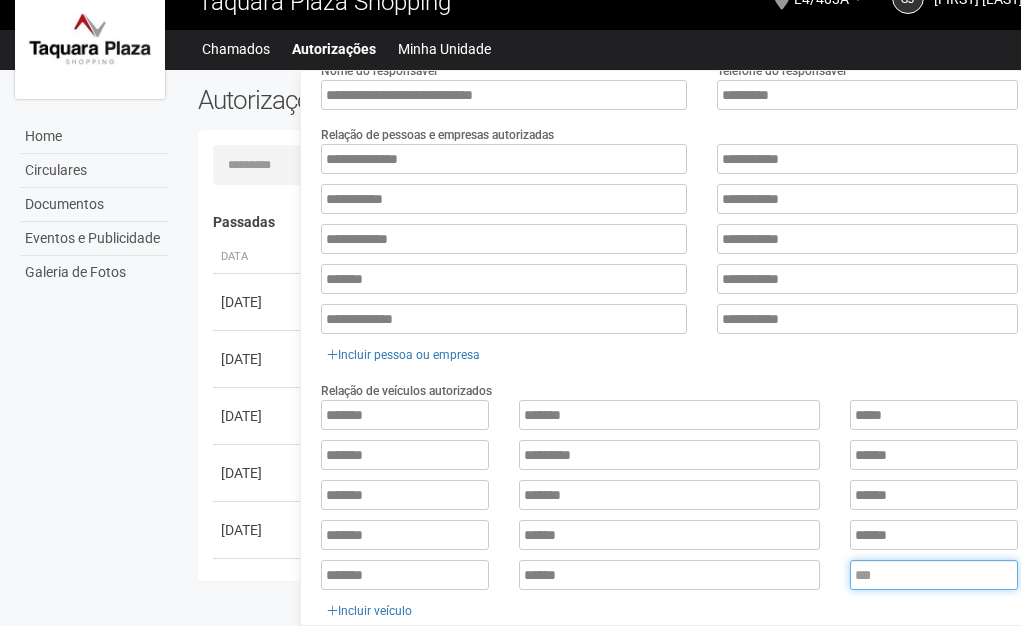 click at bounding box center [934, 575] 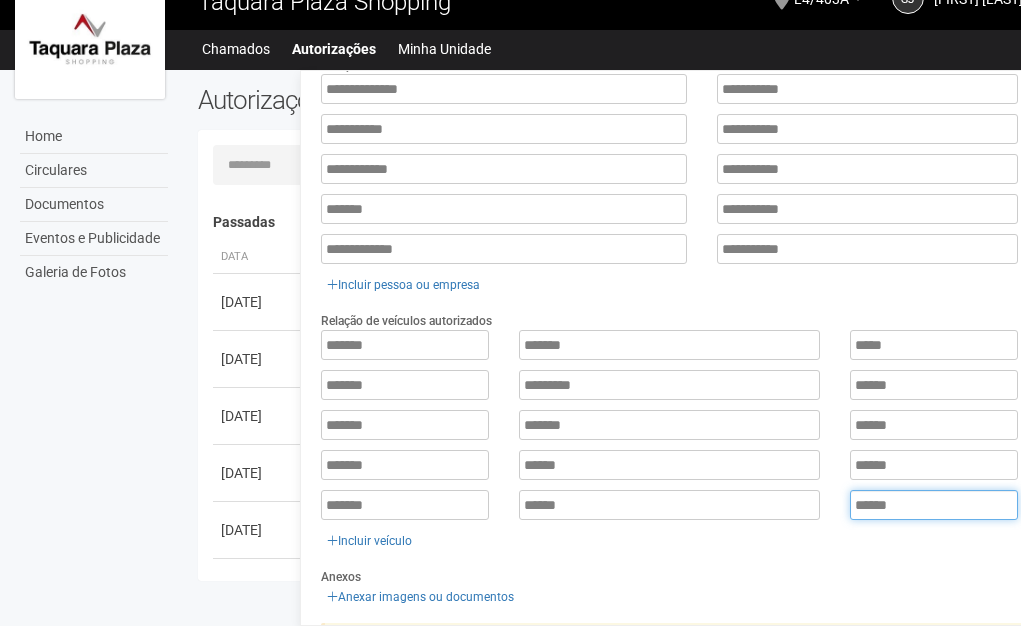 scroll, scrollTop: 521, scrollLeft: 0, axis: vertical 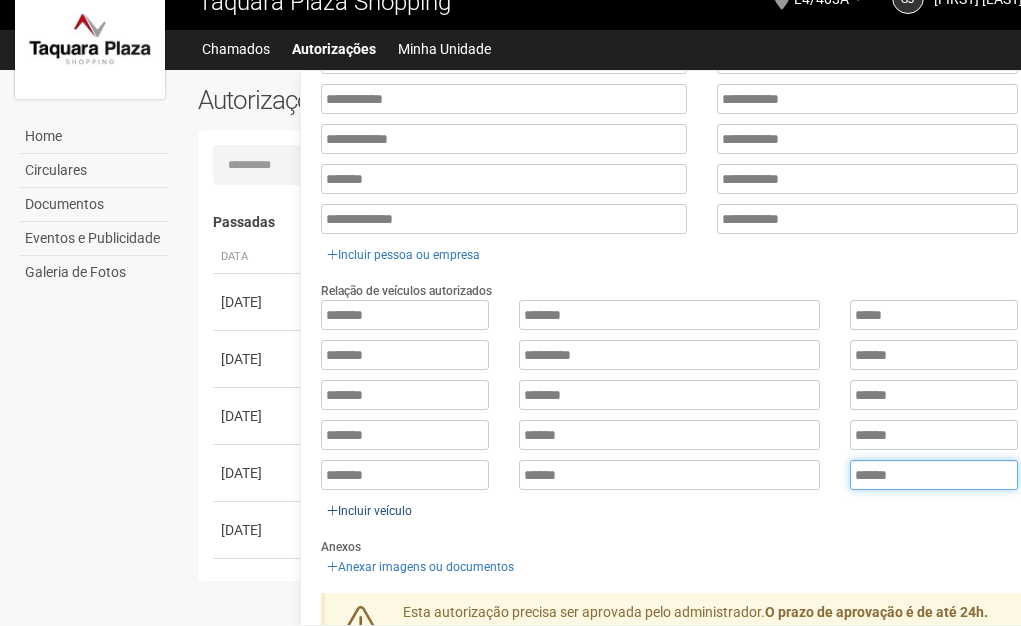 type on "******" 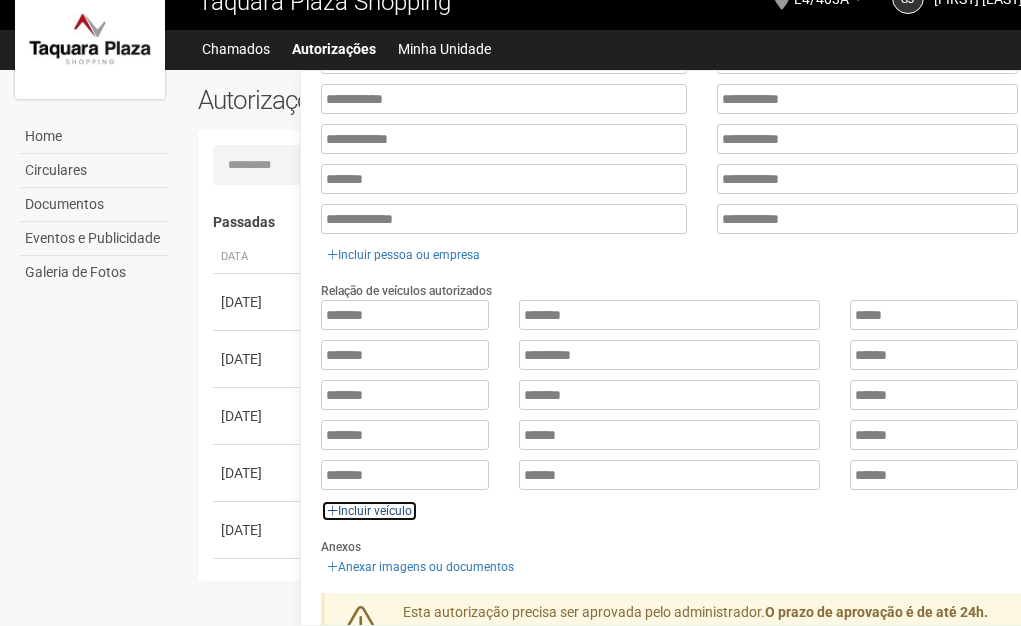click on "Incluir veículo" at bounding box center (403, 255) 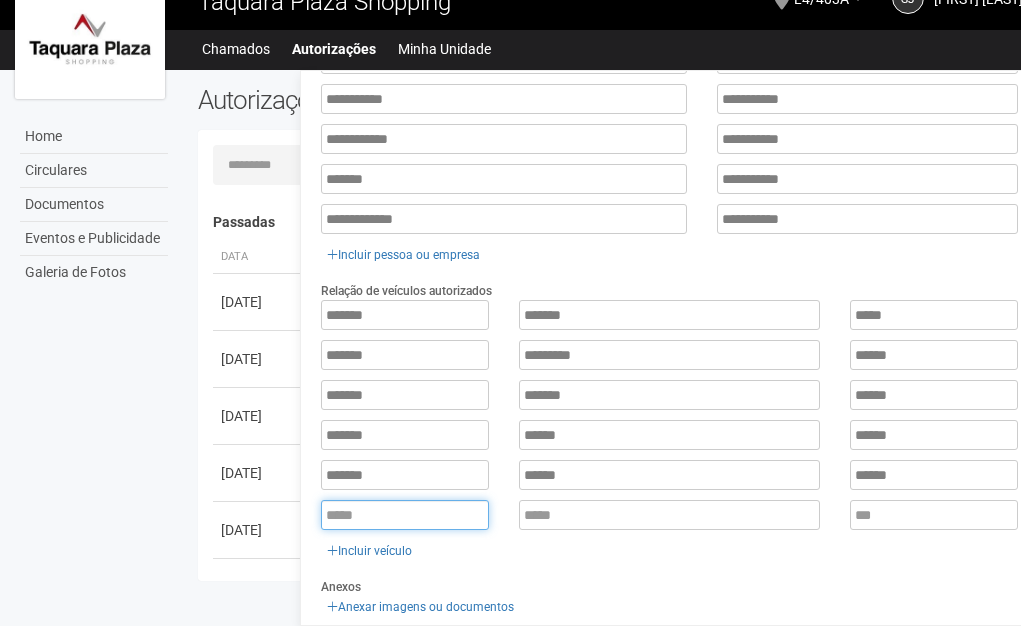 drag, startPoint x: 373, startPoint y: 482, endPoint x: 376, endPoint y: 498, distance: 16.27882 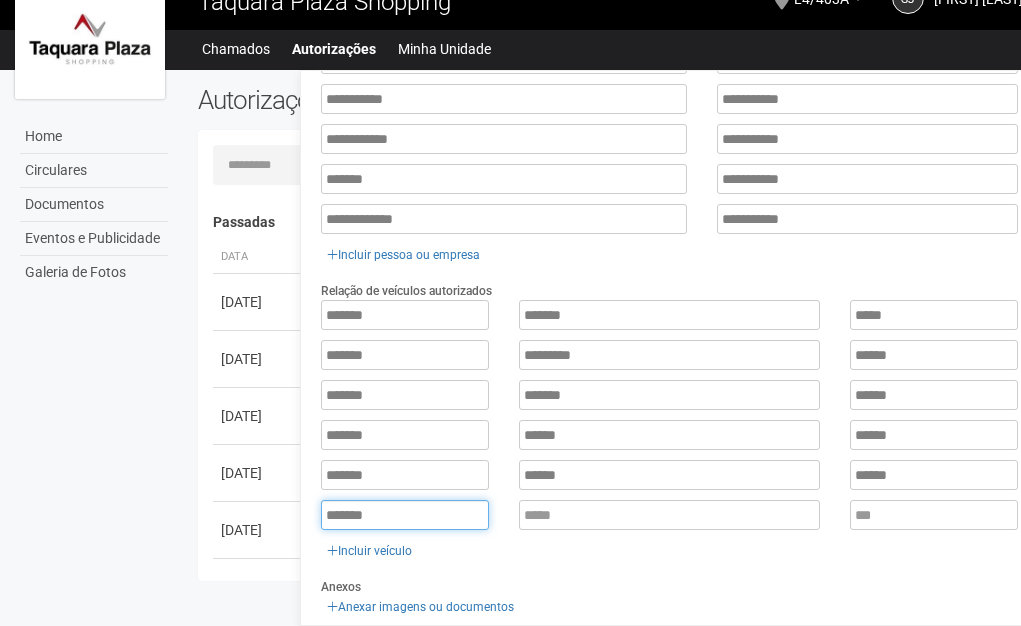 type on "*******" 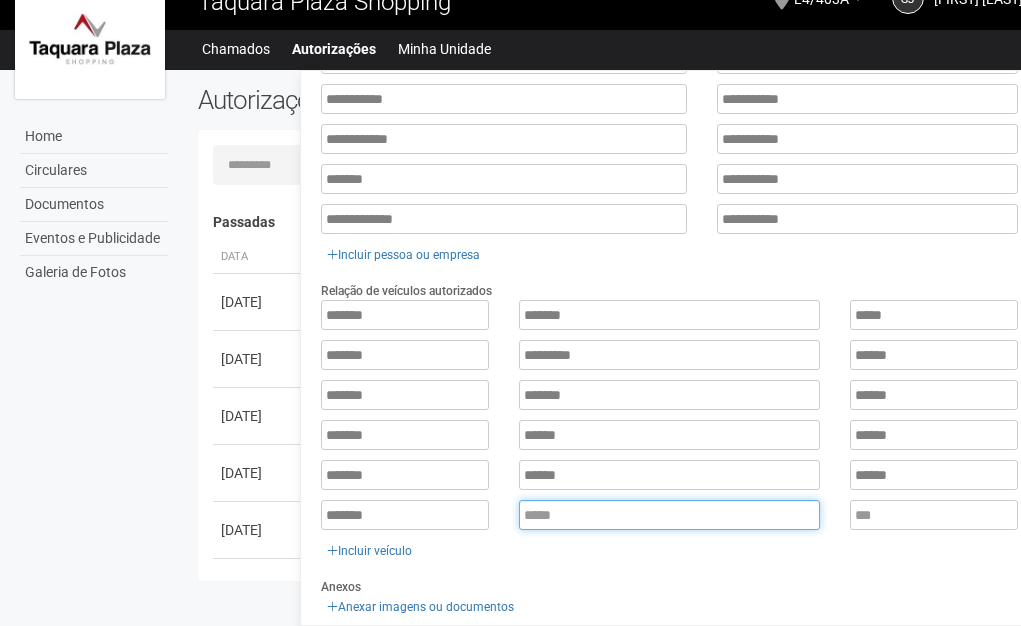 click at bounding box center (669, 515) 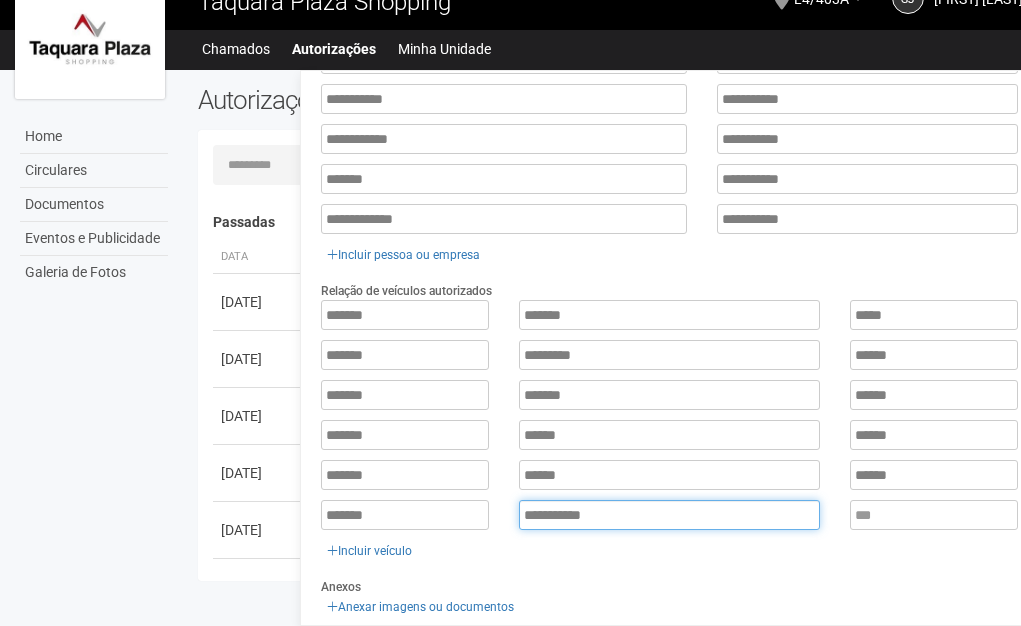 type on "**********" 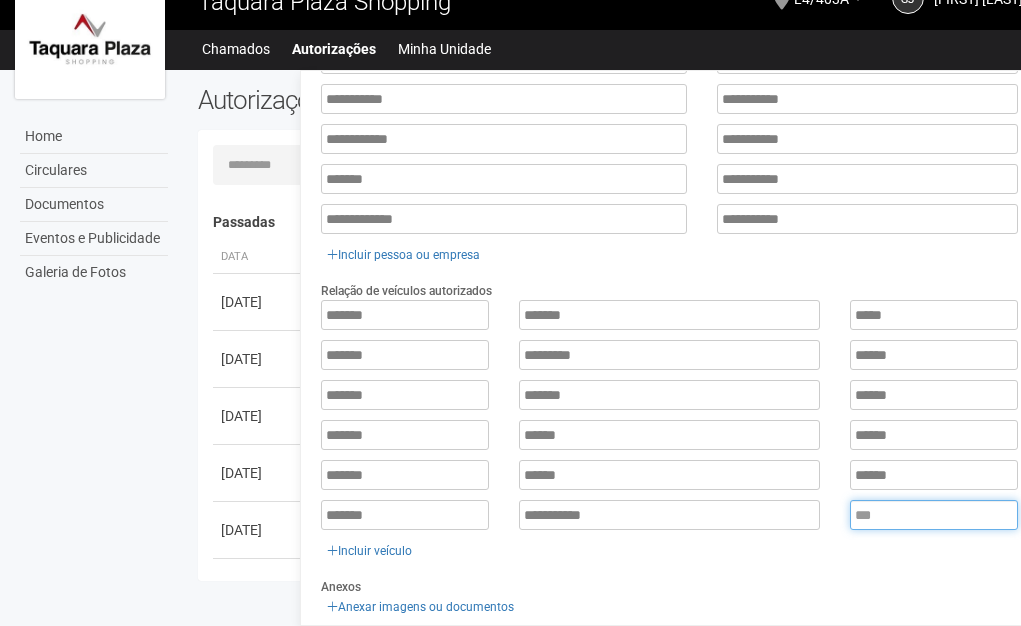 click at bounding box center (934, 515) 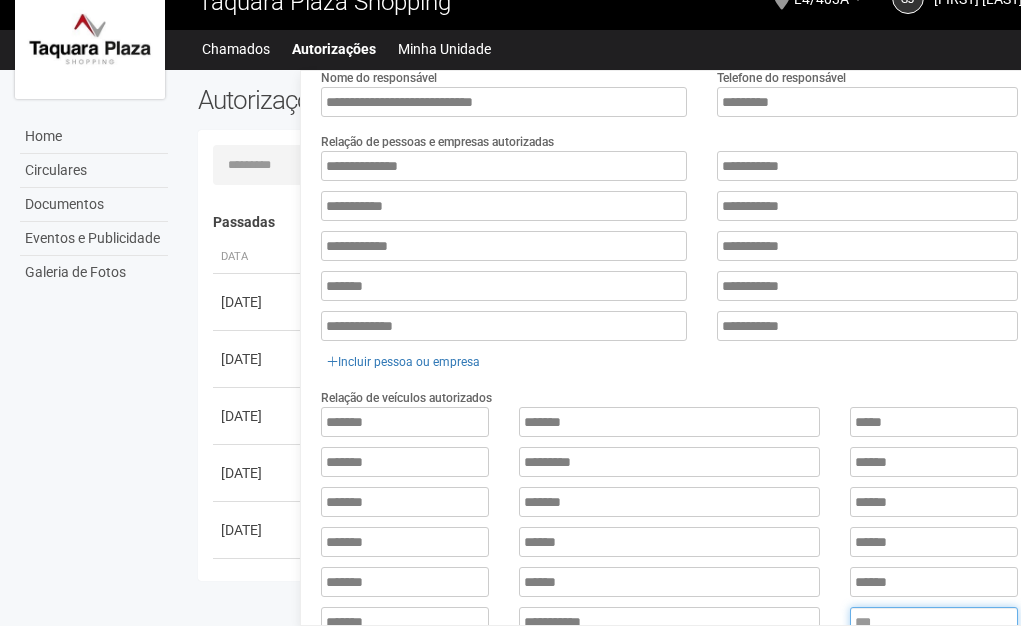scroll, scrollTop: 661, scrollLeft: 0, axis: vertical 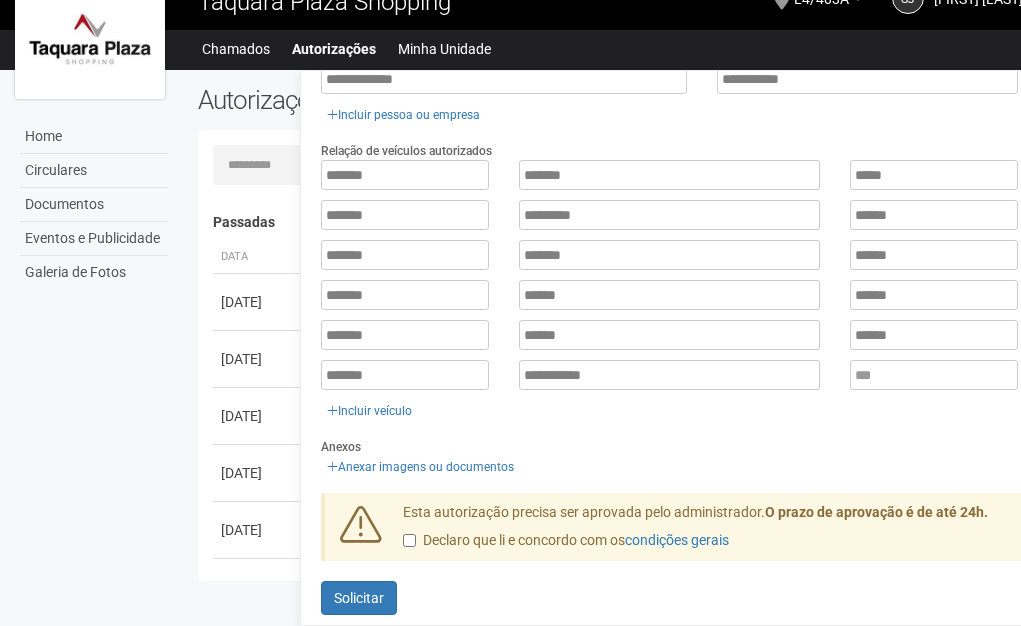 click on "Esta autorização precisa ser aprovada pelo administrador.
O prazo de aprovação é de até 24h.
Declaro que li e concordo com os
condições gerais" at bounding box center [736, 532] 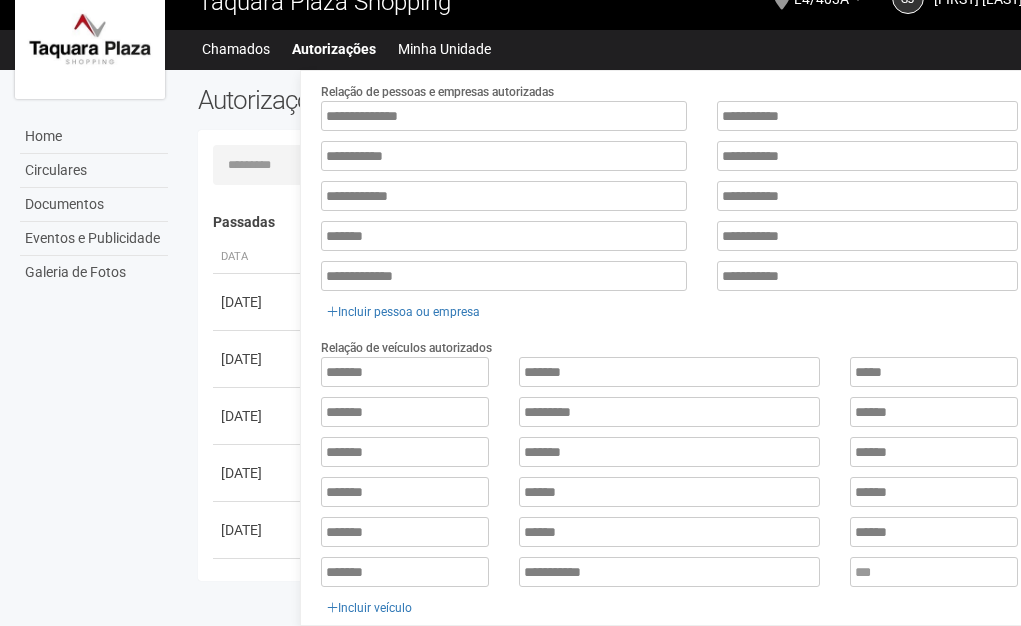 scroll, scrollTop: 661, scrollLeft: 0, axis: vertical 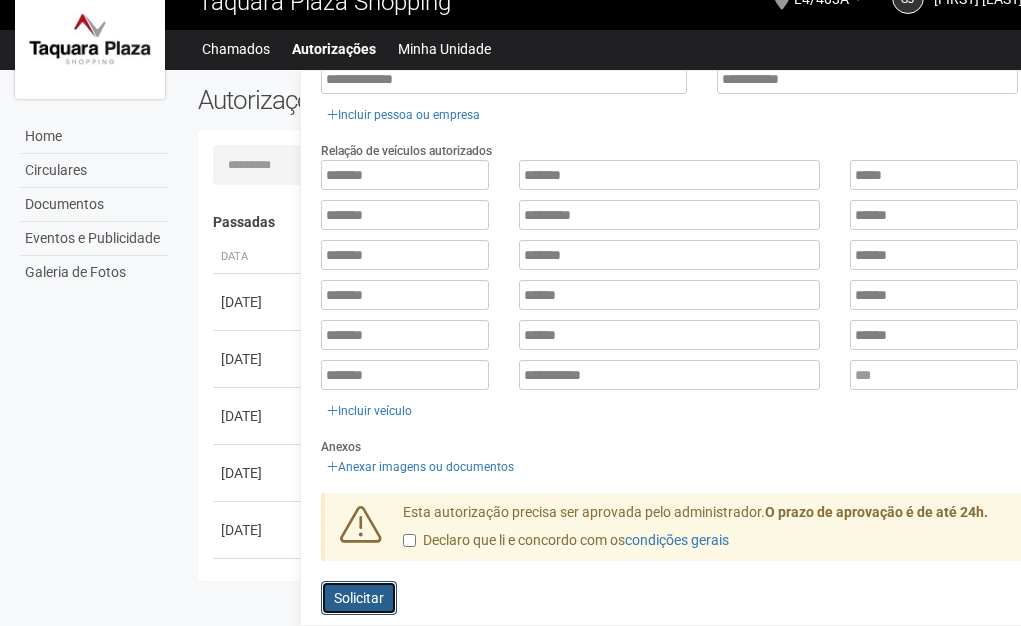 click on "Solicitar" at bounding box center (359, 598) 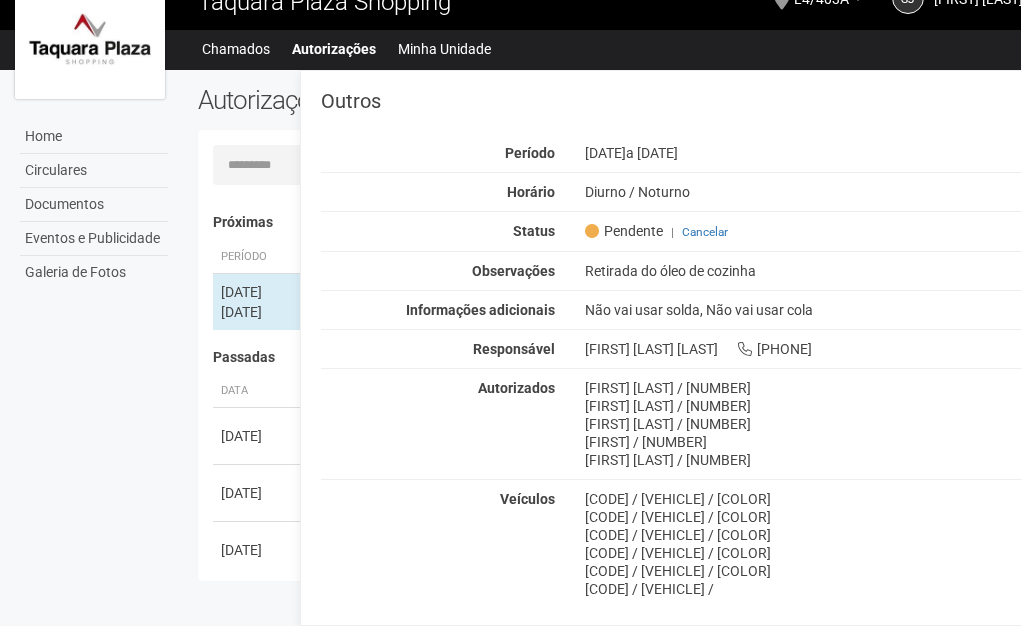 scroll, scrollTop: 0, scrollLeft: 0, axis: both 